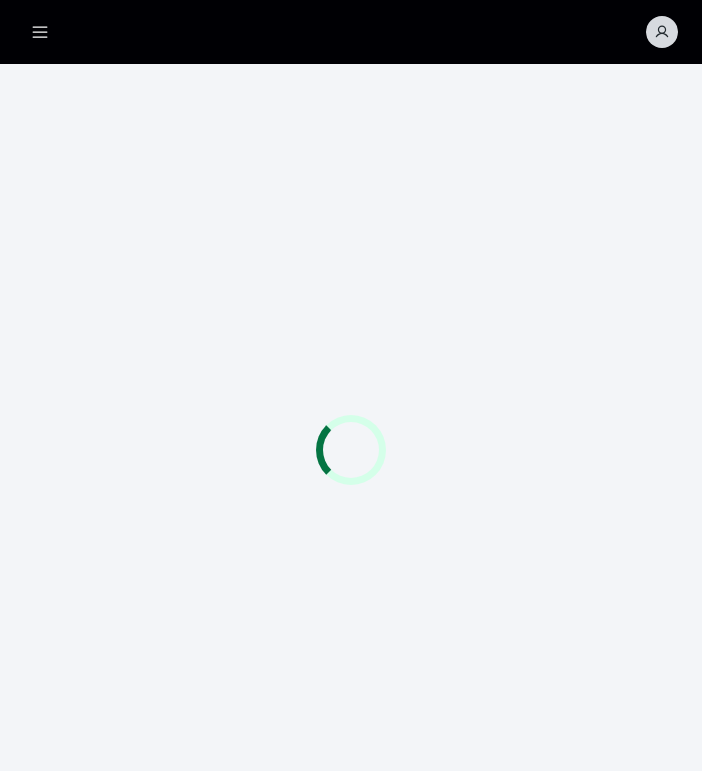 scroll, scrollTop: 0, scrollLeft: 0, axis: both 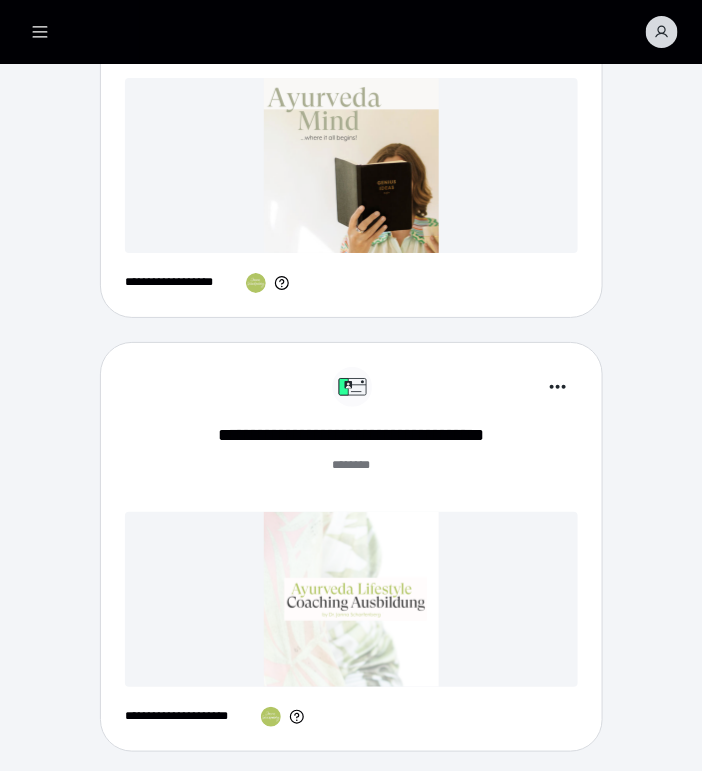 click at bounding box center [352, 599] 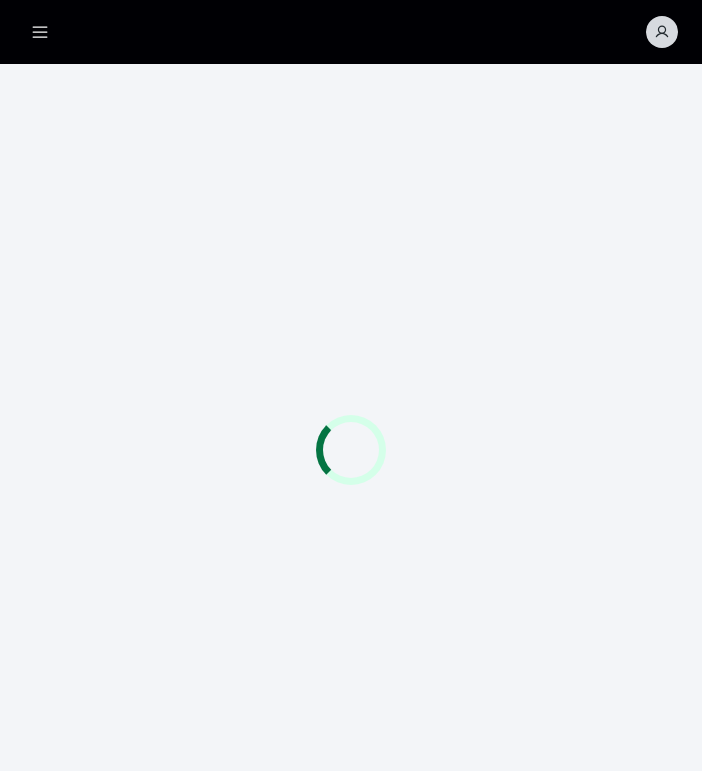 scroll, scrollTop: 0, scrollLeft: 0, axis: both 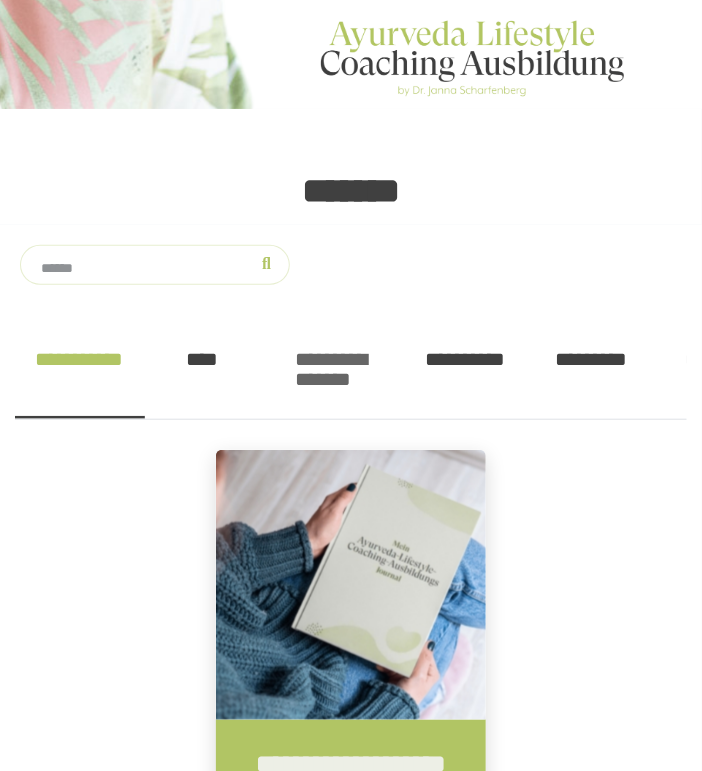 click on "**********" at bounding box center (340, 384) 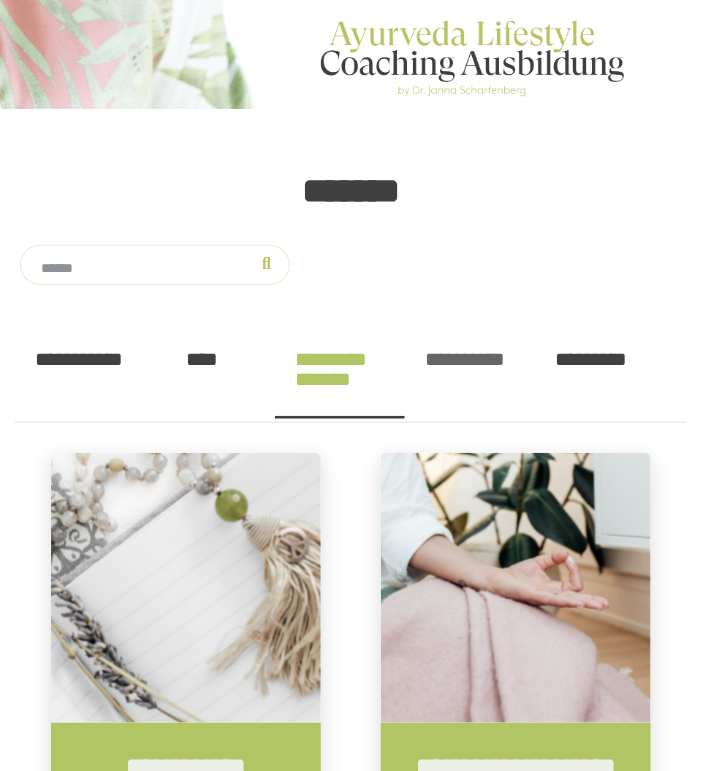 click on "**********" at bounding box center [470, 385] 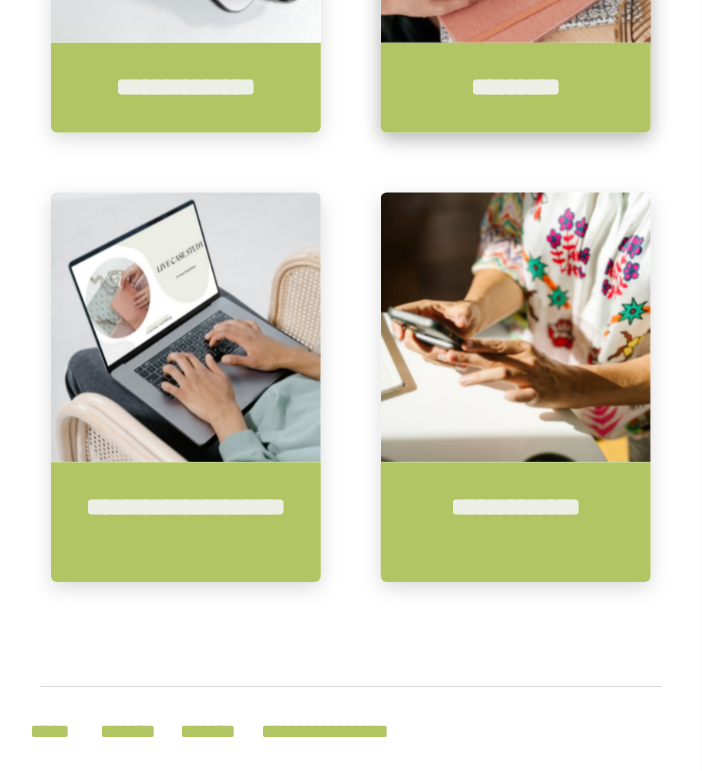 scroll, scrollTop: 436, scrollLeft: 0, axis: vertical 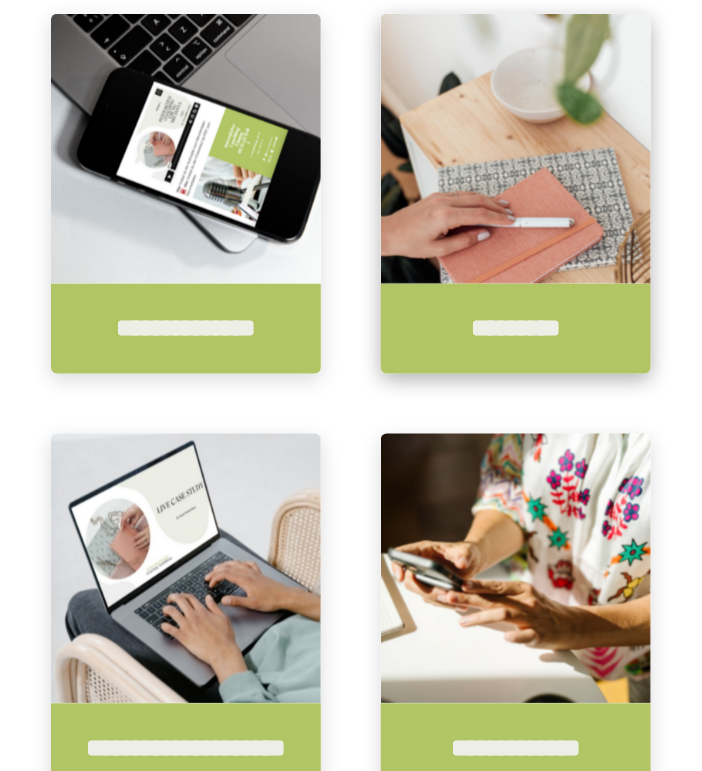 click on "*********" at bounding box center (516, 329) 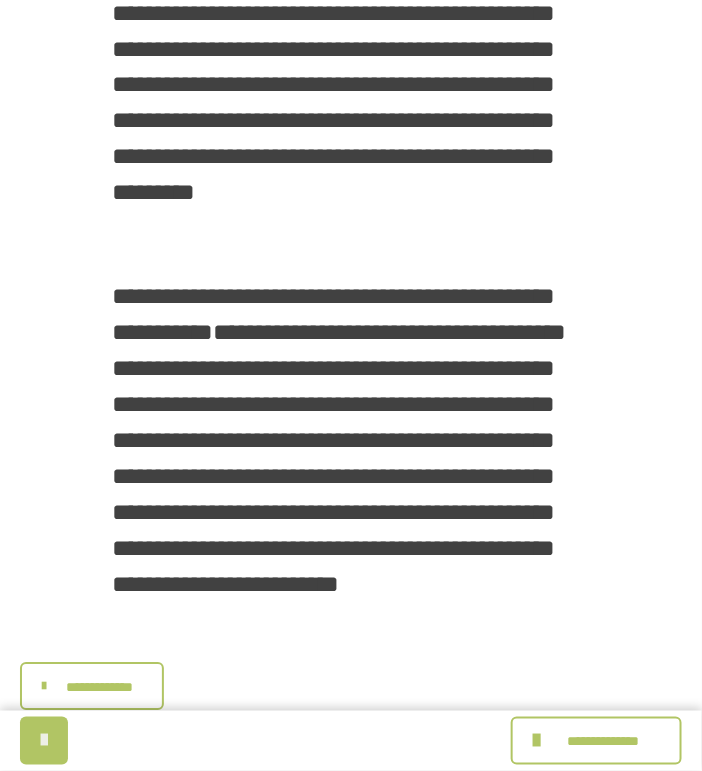 scroll, scrollTop: 728, scrollLeft: 0, axis: vertical 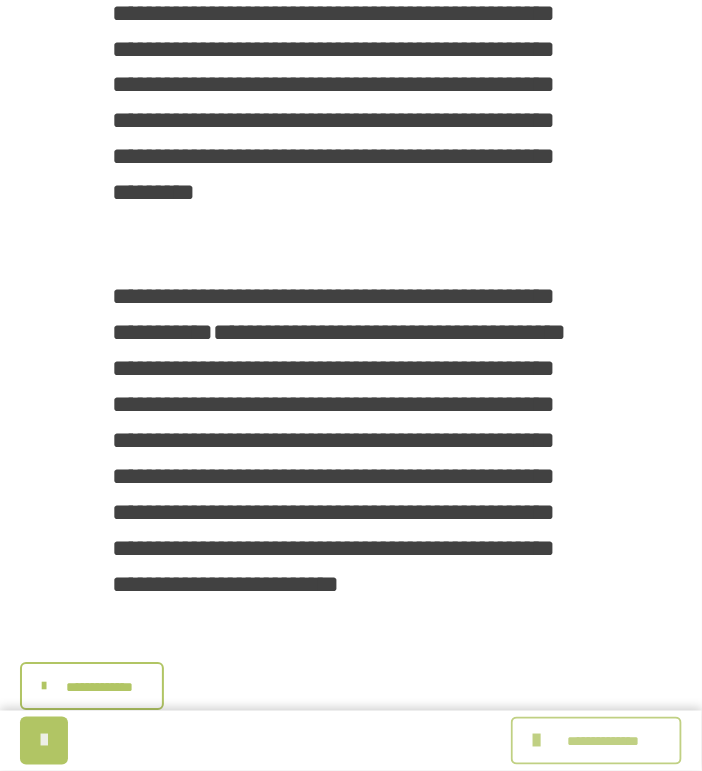 click on "**********" at bounding box center [603, 742] 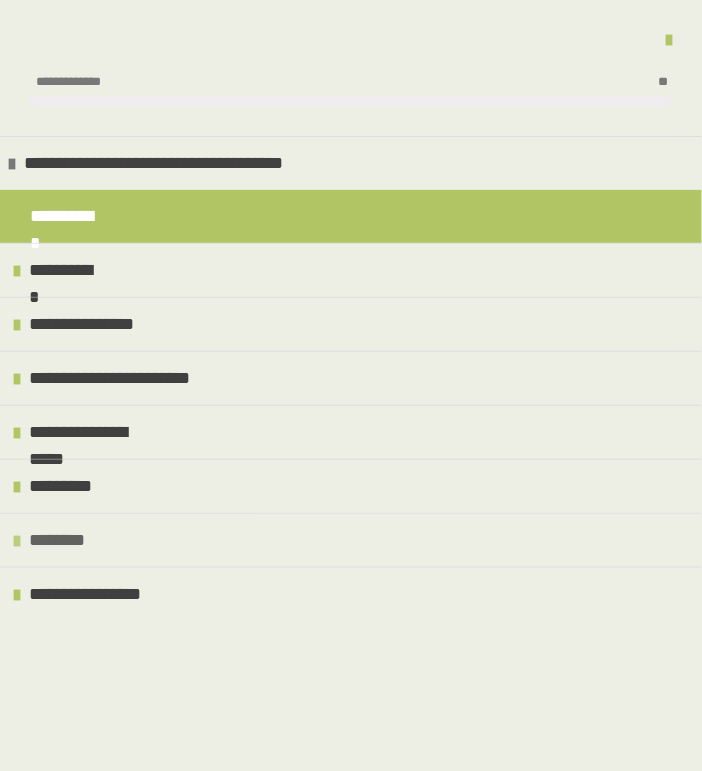 click on "********" at bounding box center (351, 540) 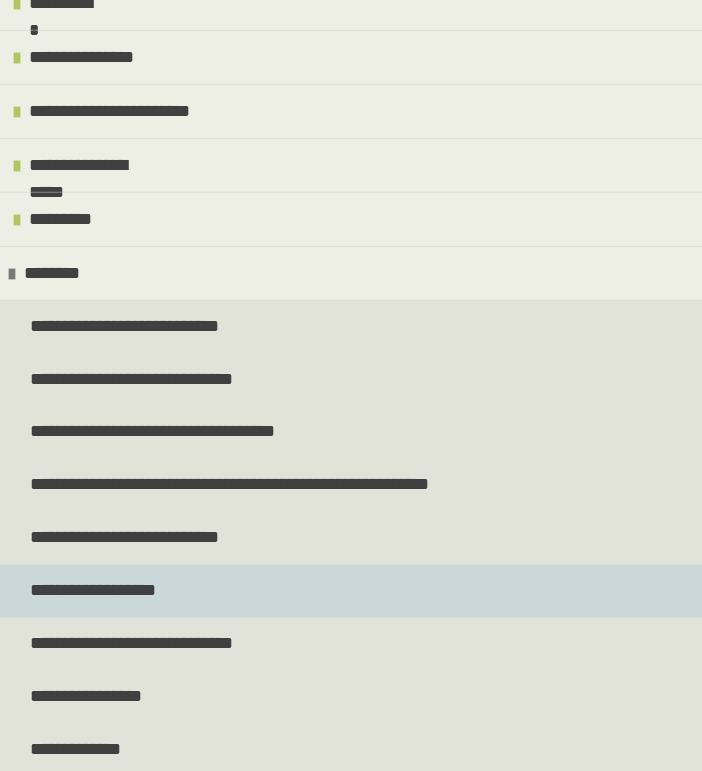 scroll, scrollTop: 376, scrollLeft: 0, axis: vertical 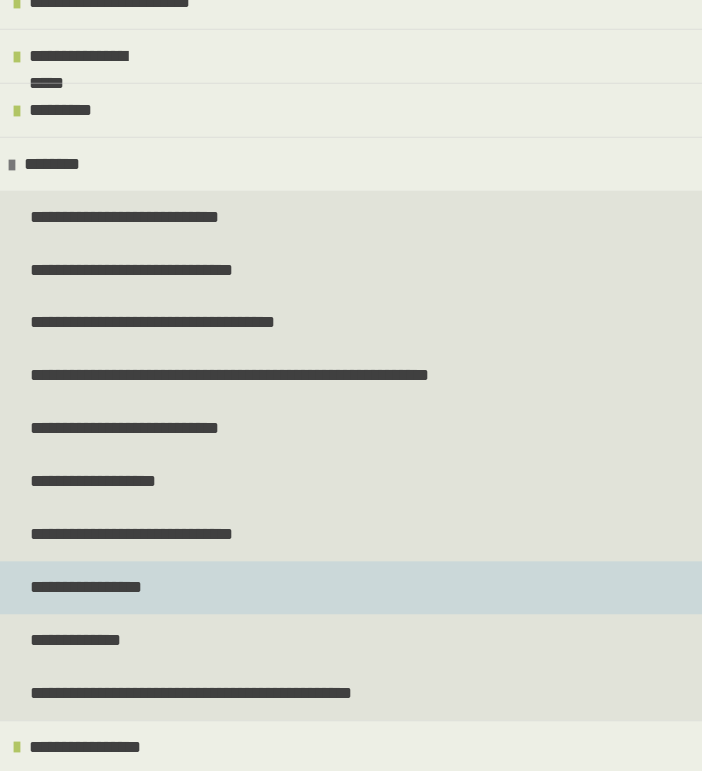 click on "**********" at bounding box center (351, 588) 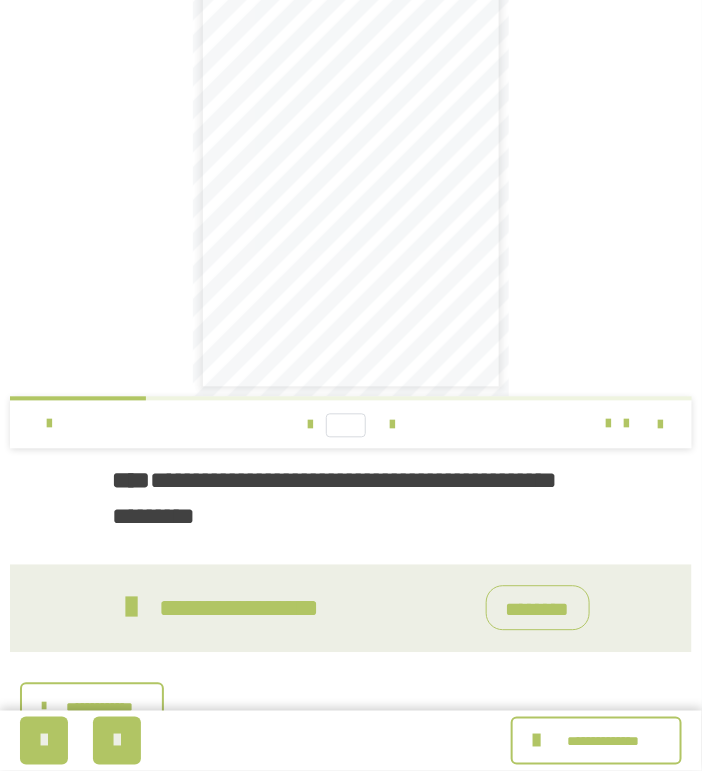 scroll, scrollTop: 515, scrollLeft: 0, axis: vertical 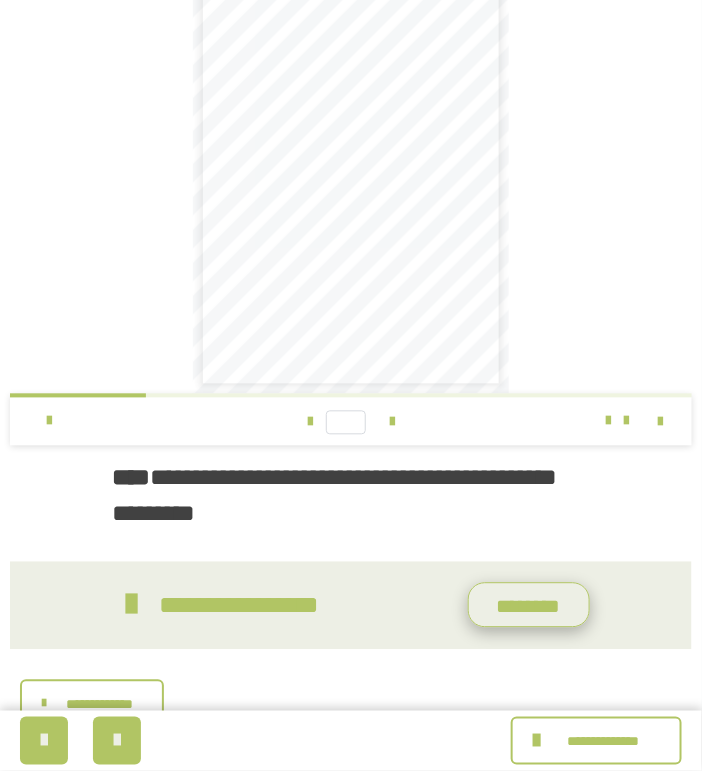 click on "********" at bounding box center [529, 605] 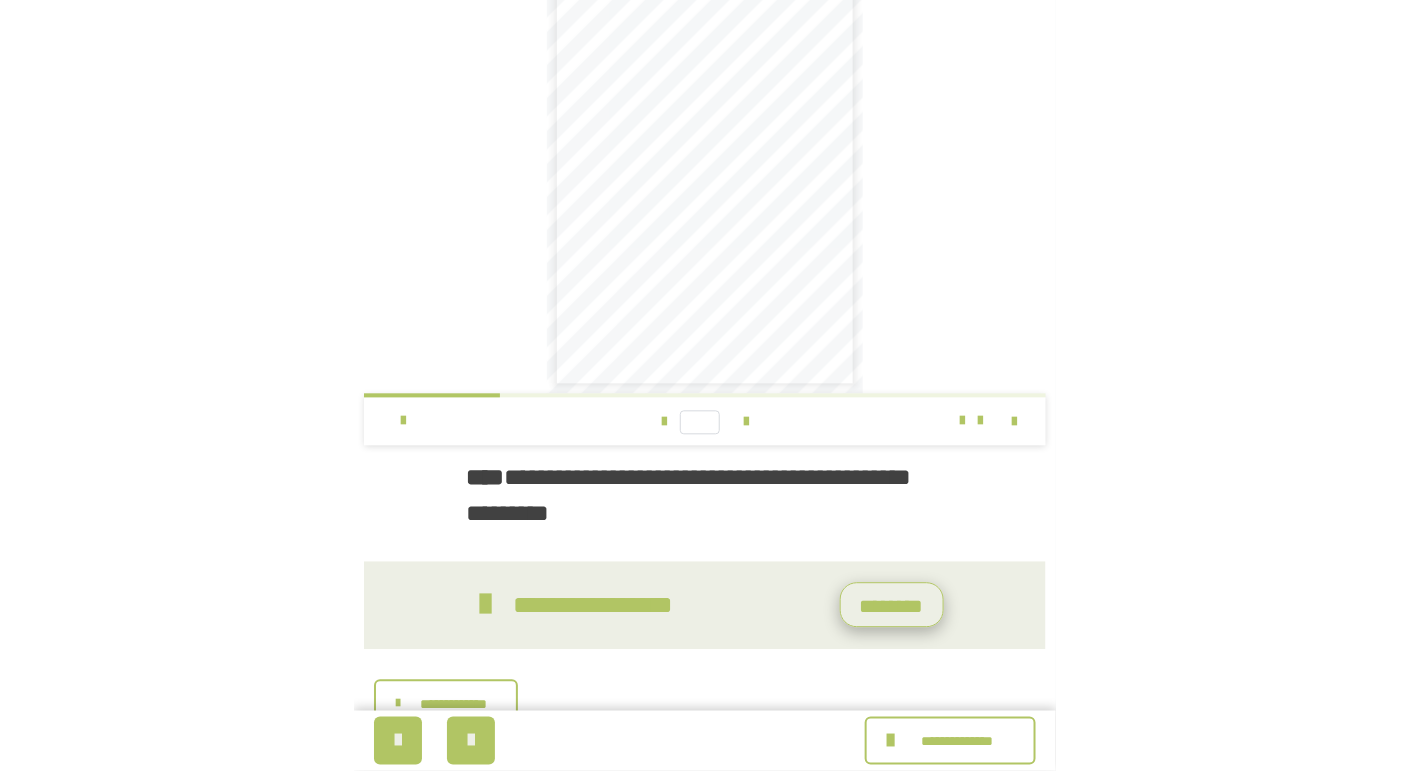 scroll, scrollTop: 516, scrollLeft: 0, axis: vertical 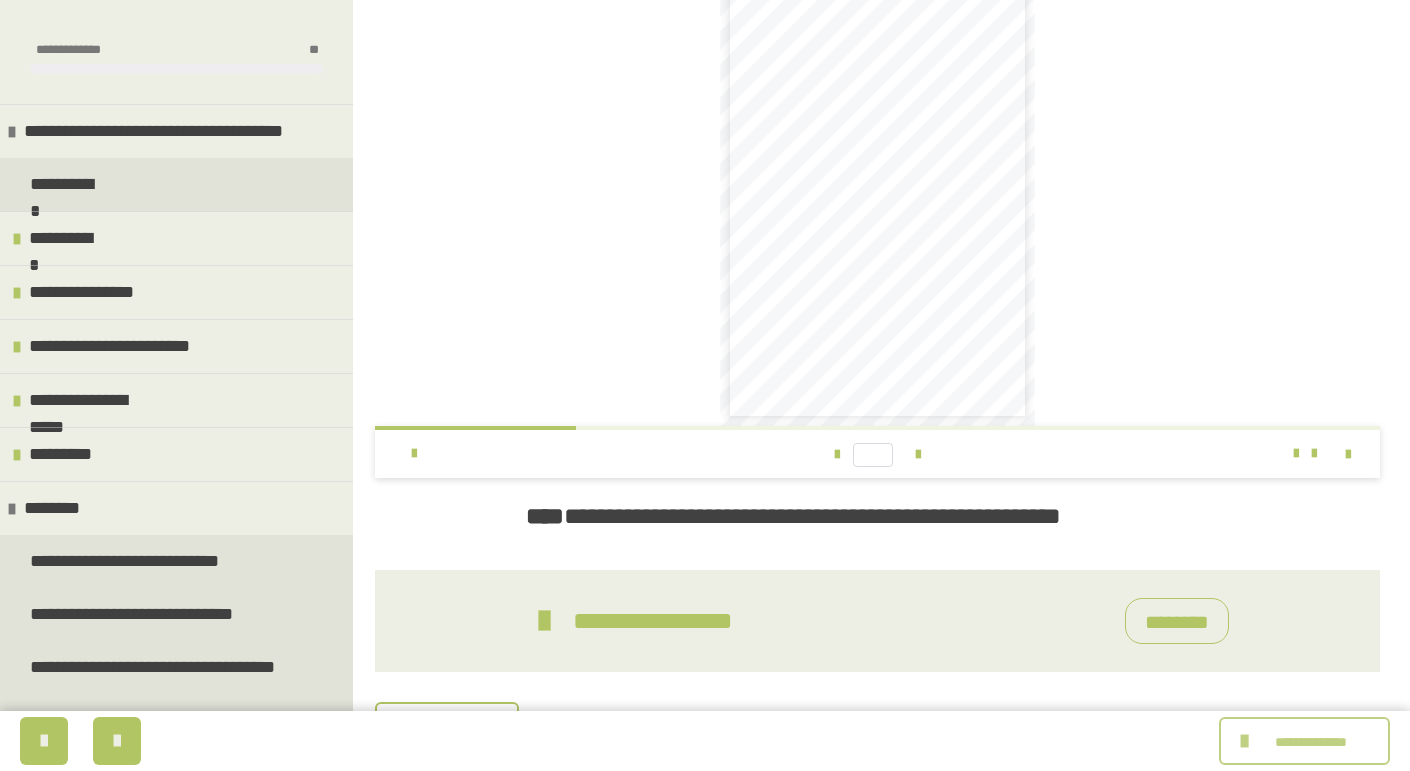 click on "**********" at bounding box center [1311, 742] 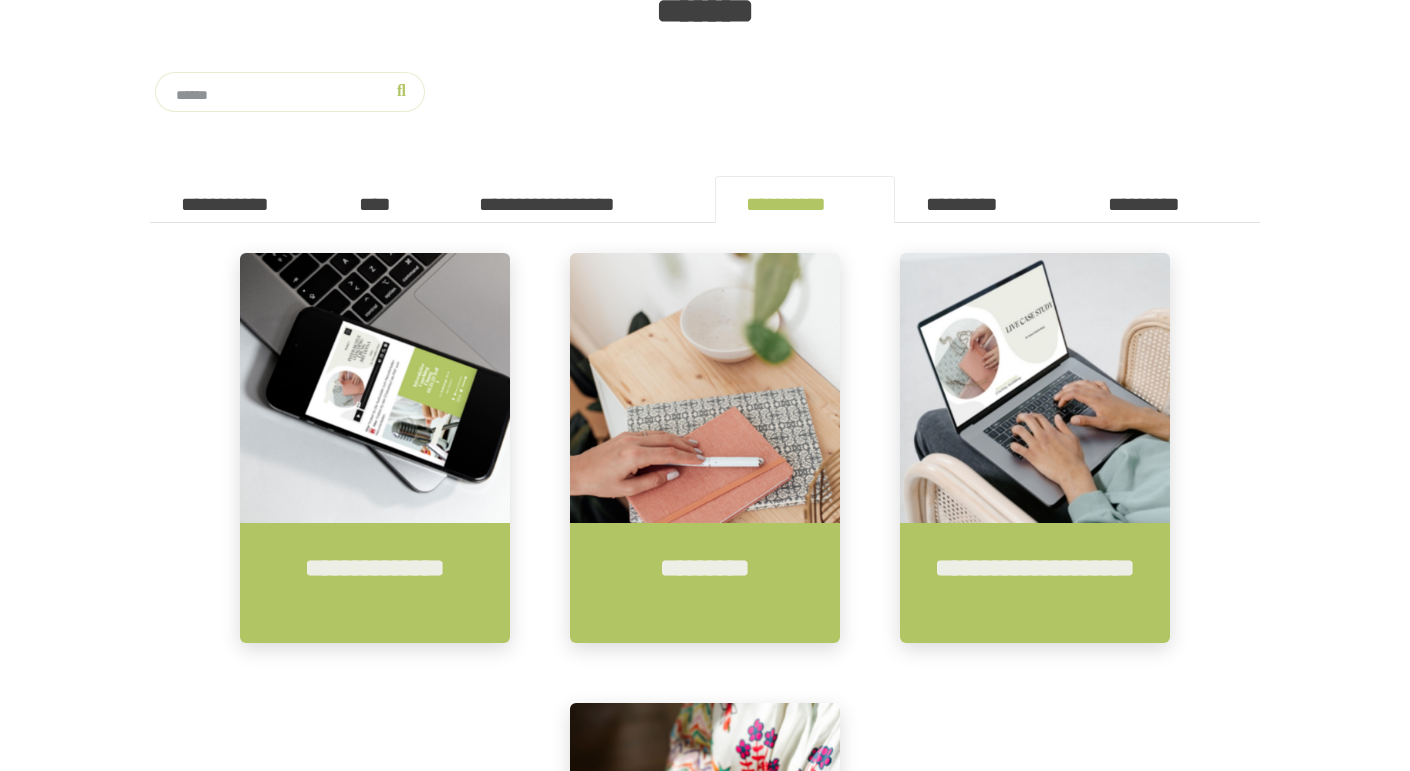 scroll, scrollTop: 296, scrollLeft: 0, axis: vertical 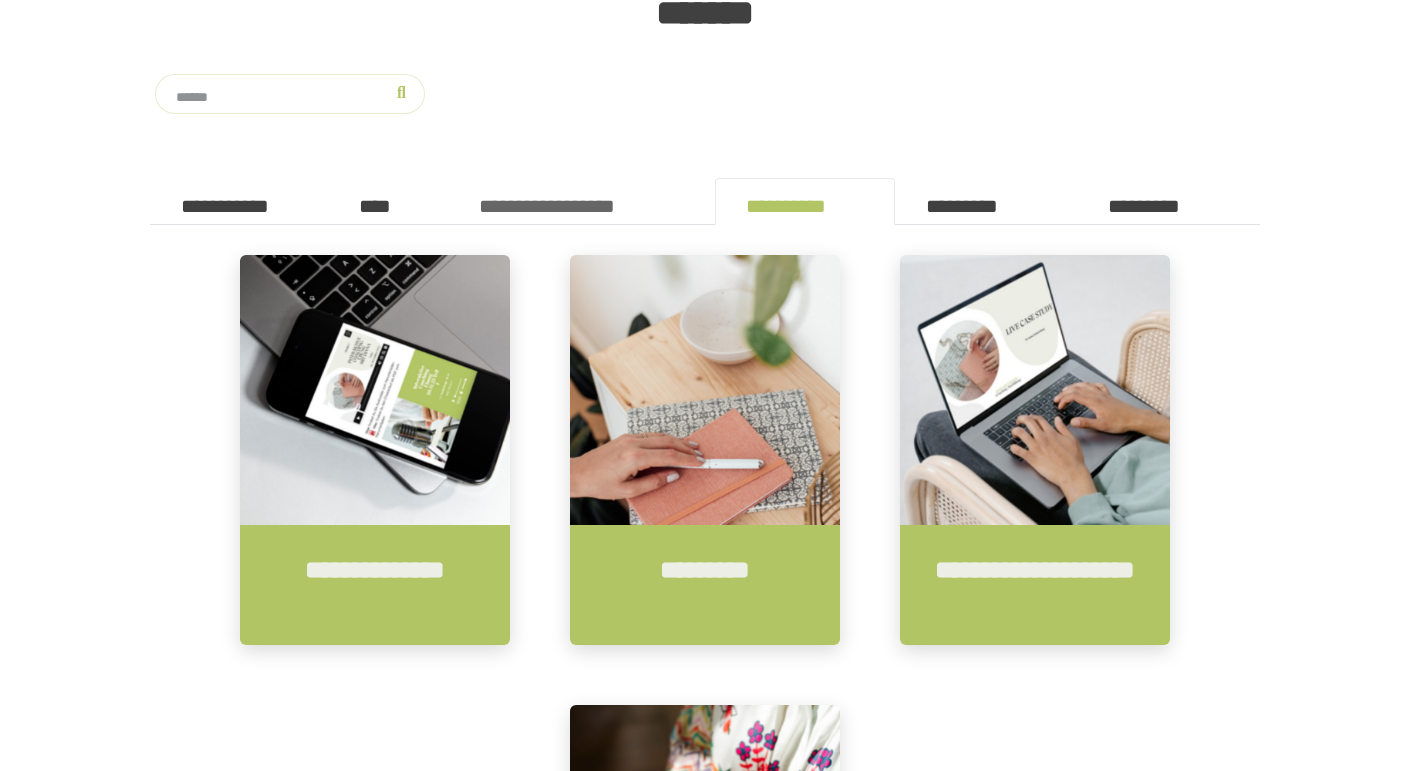 click on "**********" at bounding box center (582, 201) 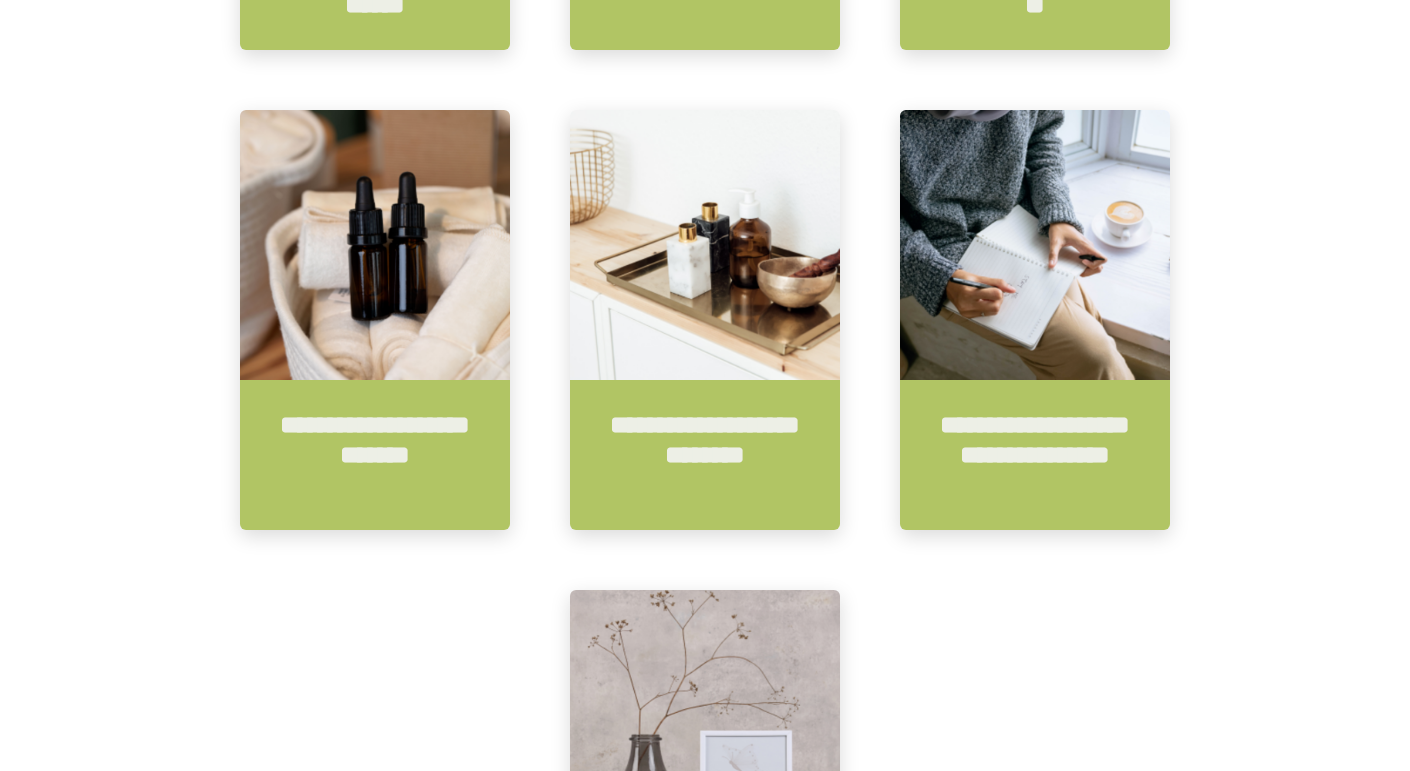 scroll, scrollTop: 1821, scrollLeft: 0, axis: vertical 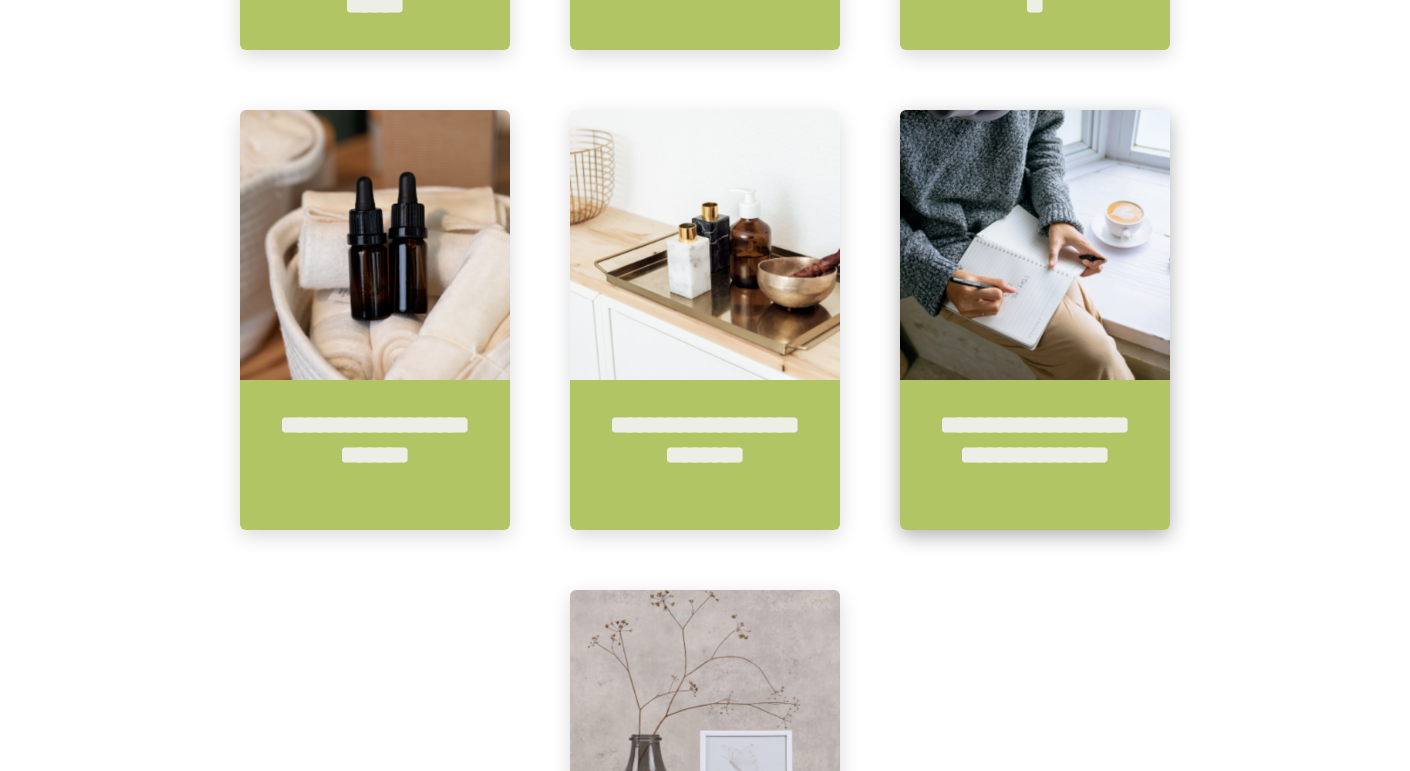 click at bounding box center [1035, 245] 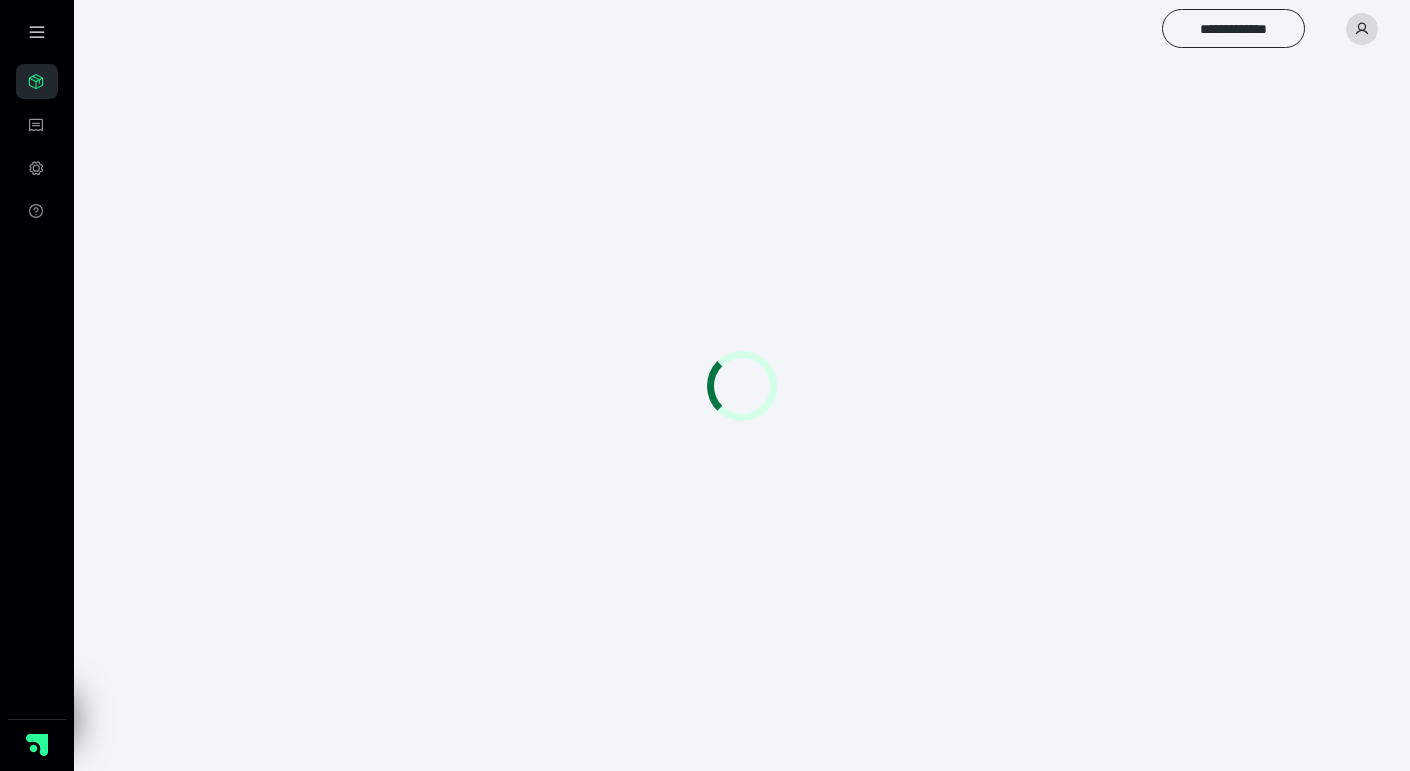 scroll, scrollTop: 0, scrollLeft: 0, axis: both 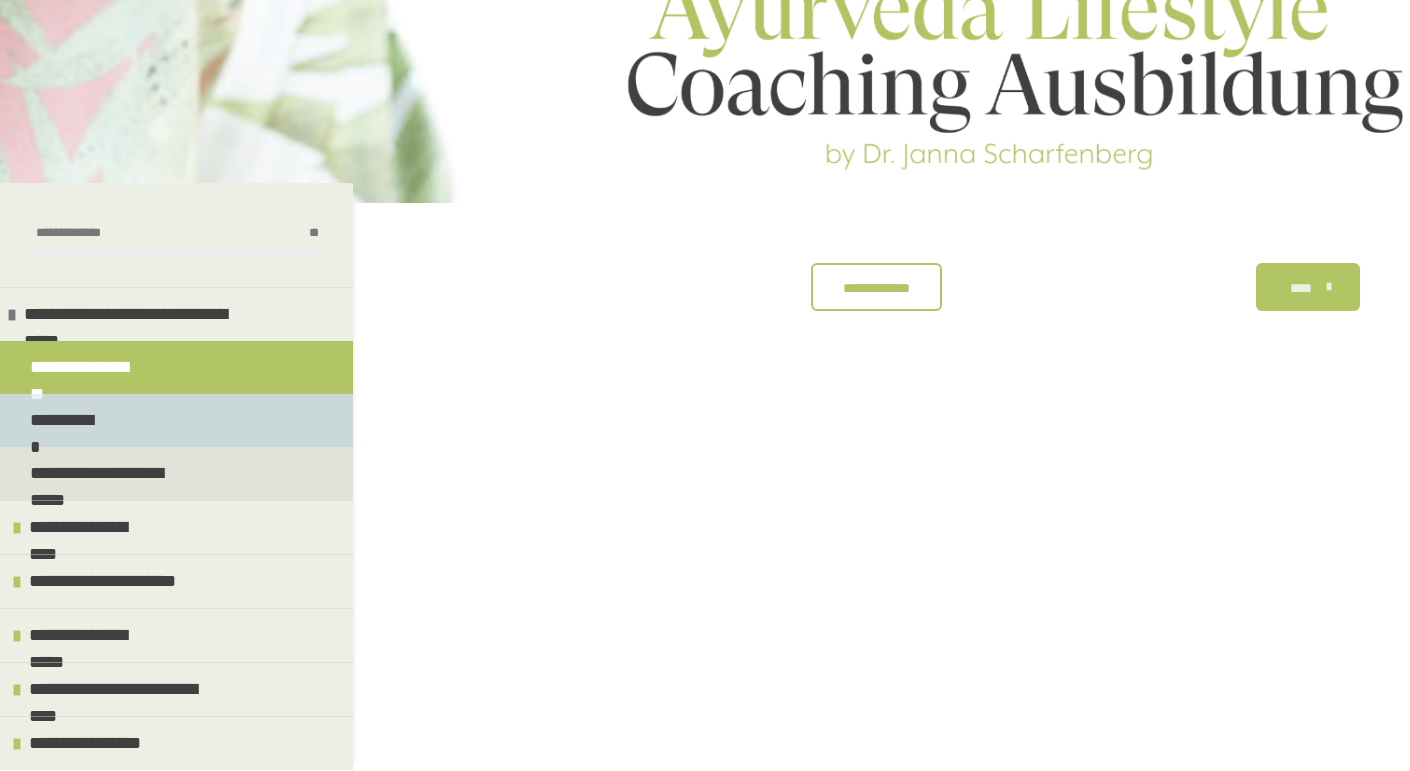 click on "**********" at bounding box center [176, 420] 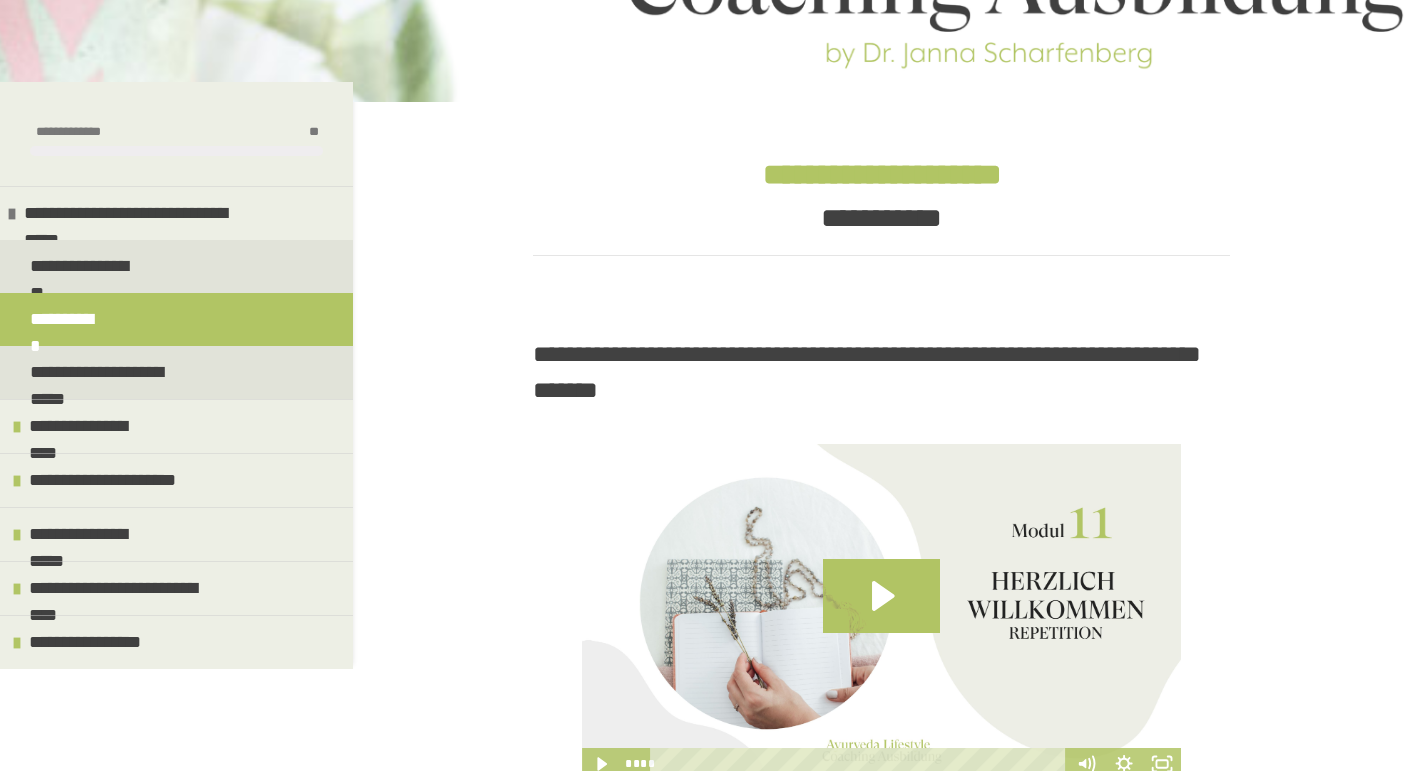scroll, scrollTop: 74, scrollLeft: 0, axis: vertical 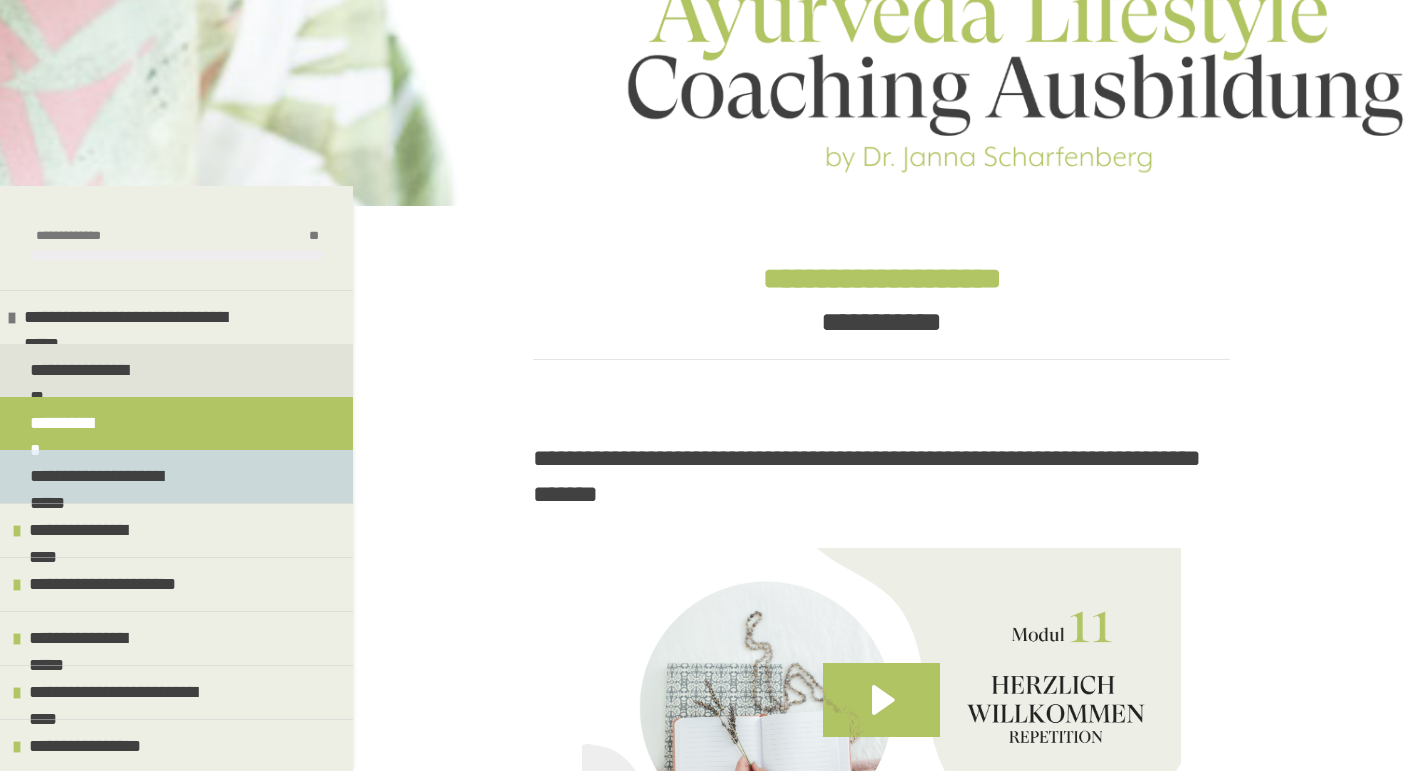 click on "**********" at bounding box center [115, 476] 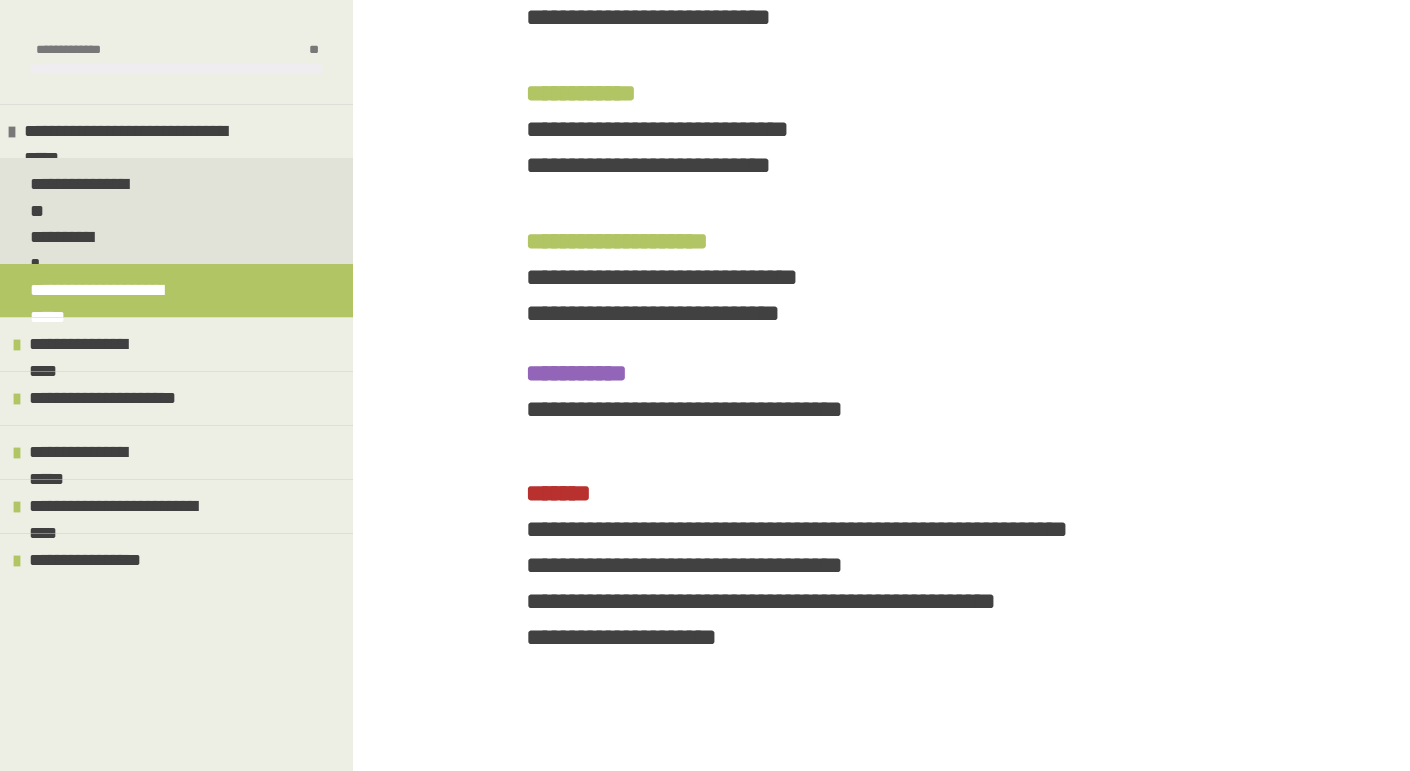 scroll, scrollTop: 708, scrollLeft: 0, axis: vertical 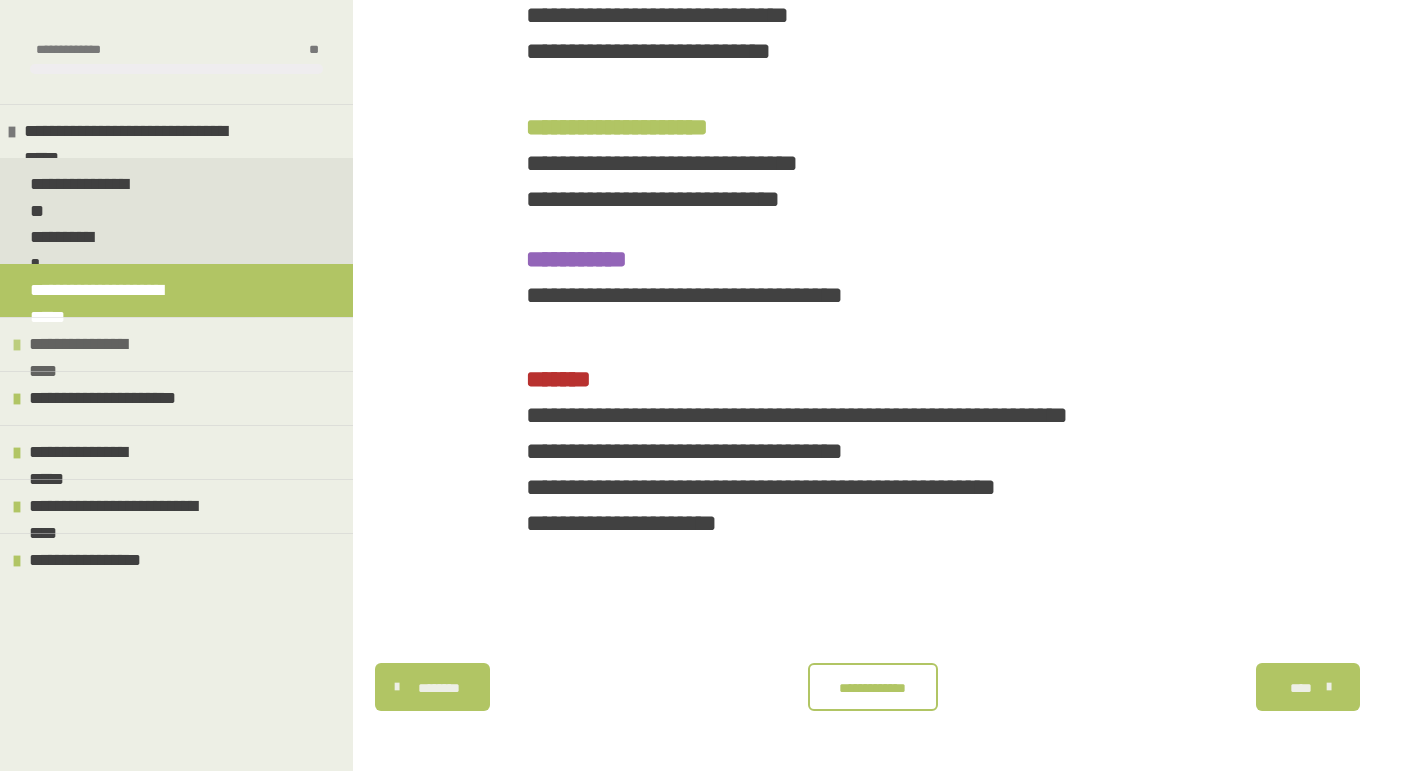 click on "**********" at bounding box center (176, 344) 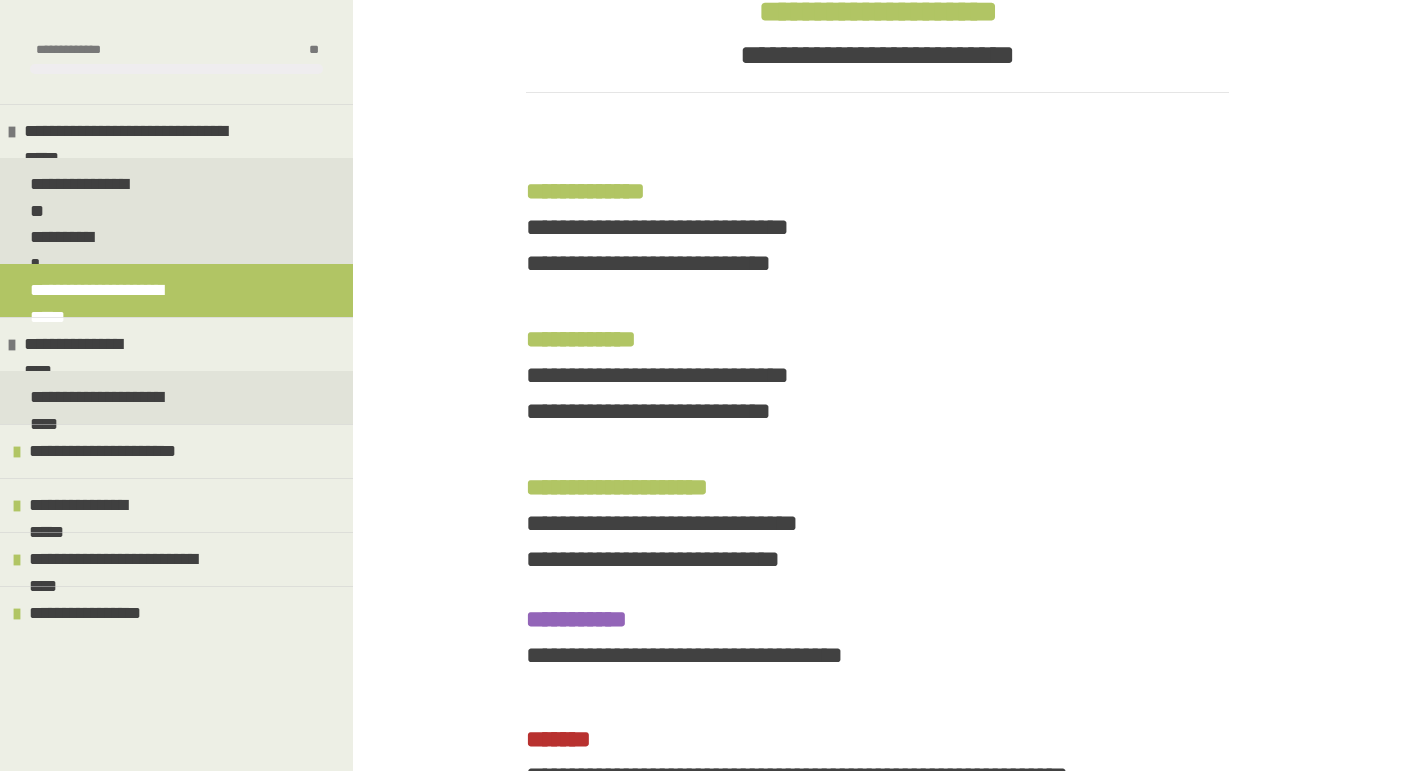 scroll, scrollTop: 340, scrollLeft: 0, axis: vertical 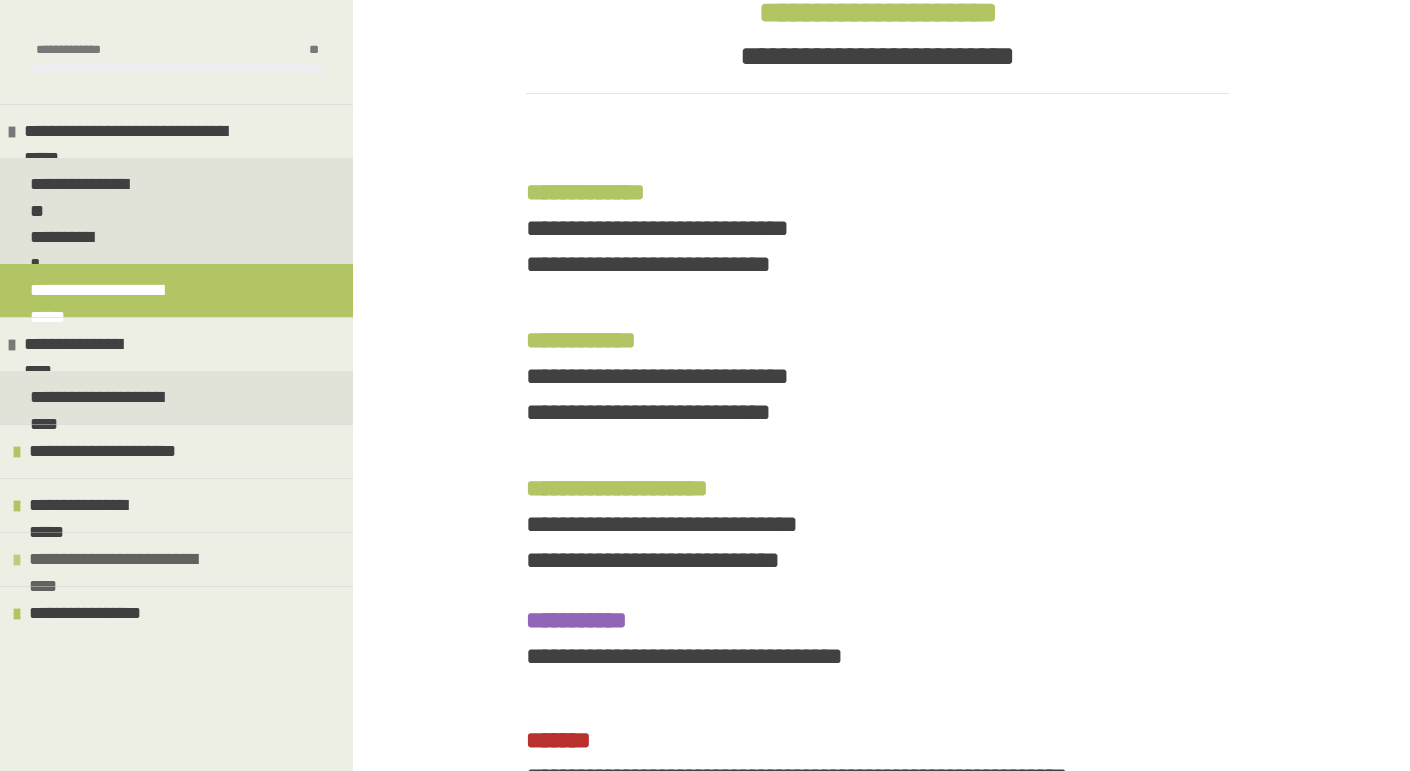 click on "**********" at bounding box center (128, 559) 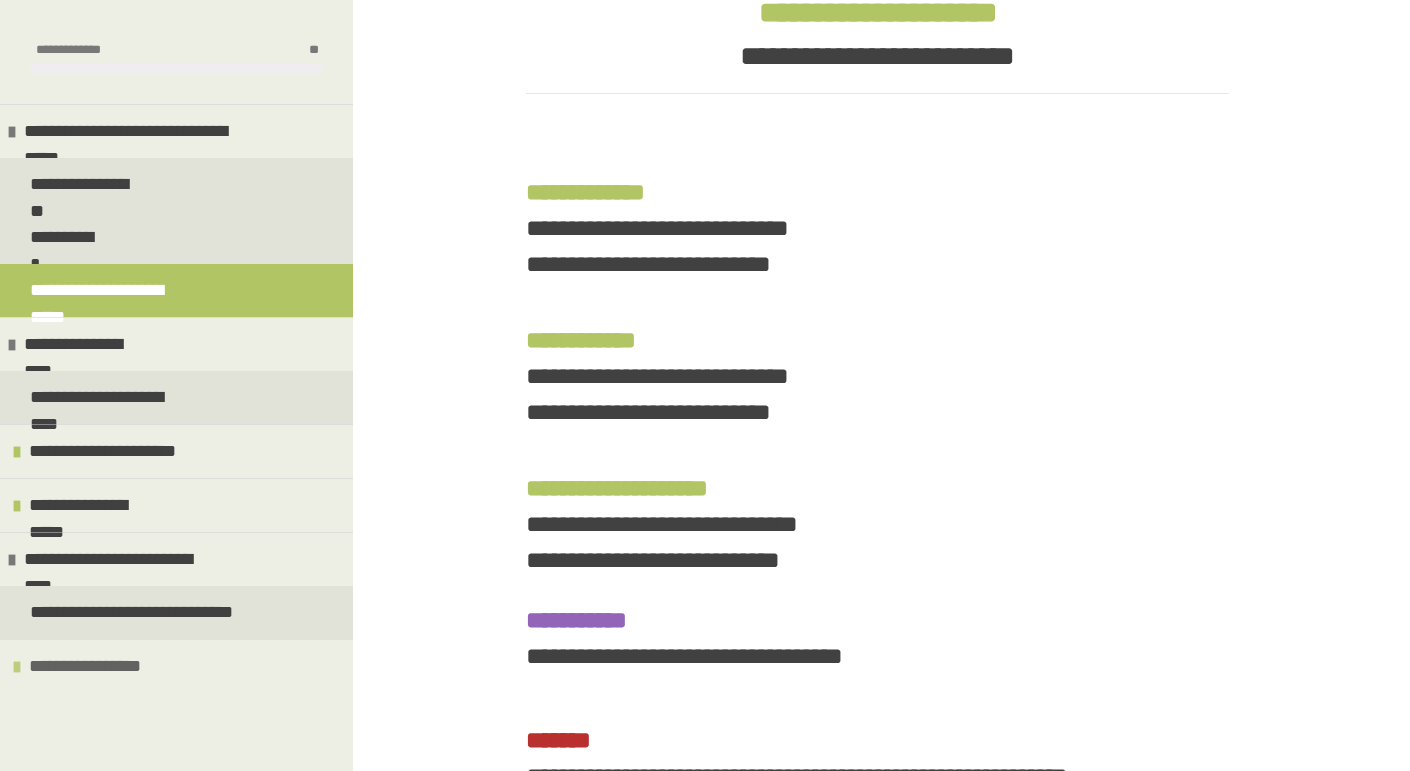 click on "**********" at bounding box center [89, 666] 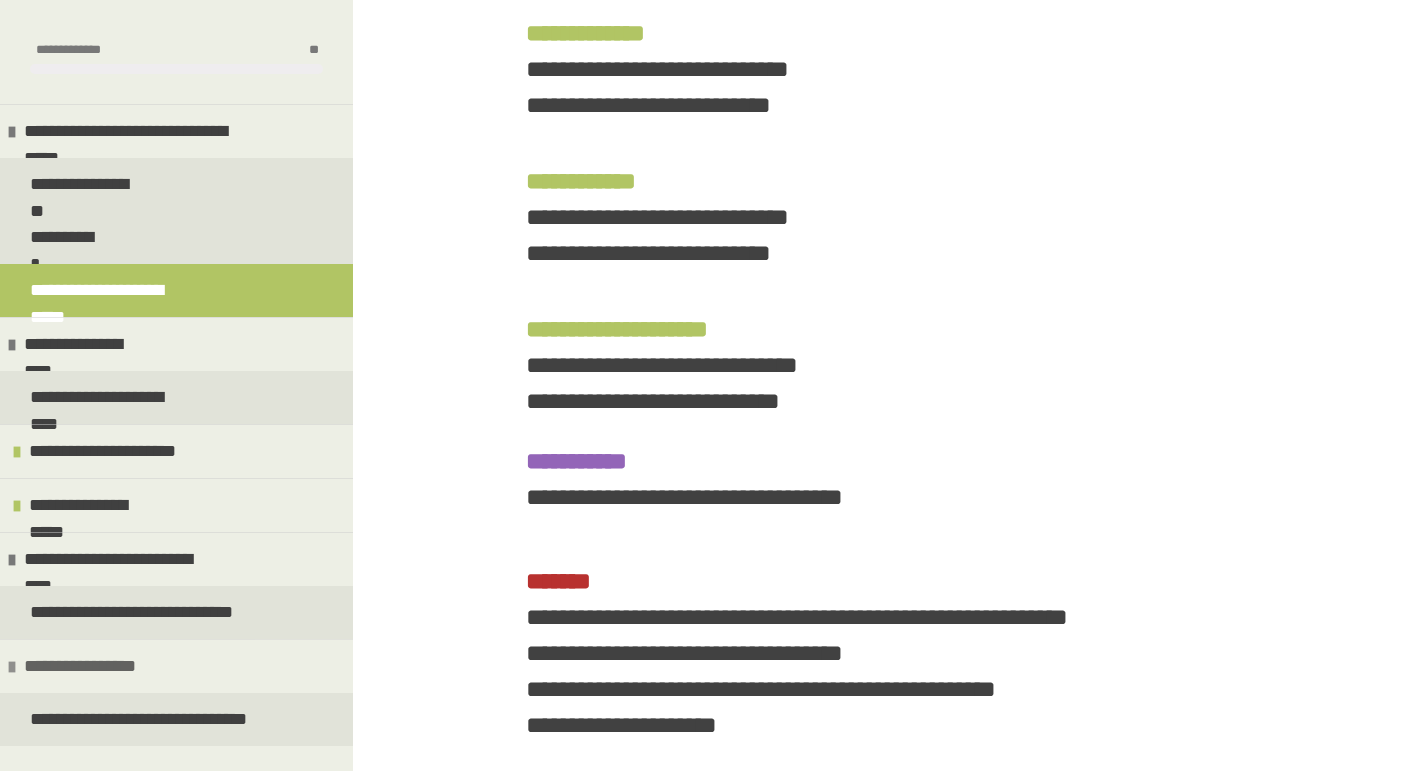 scroll, scrollTop: 498, scrollLeft: 0, axis: vertical 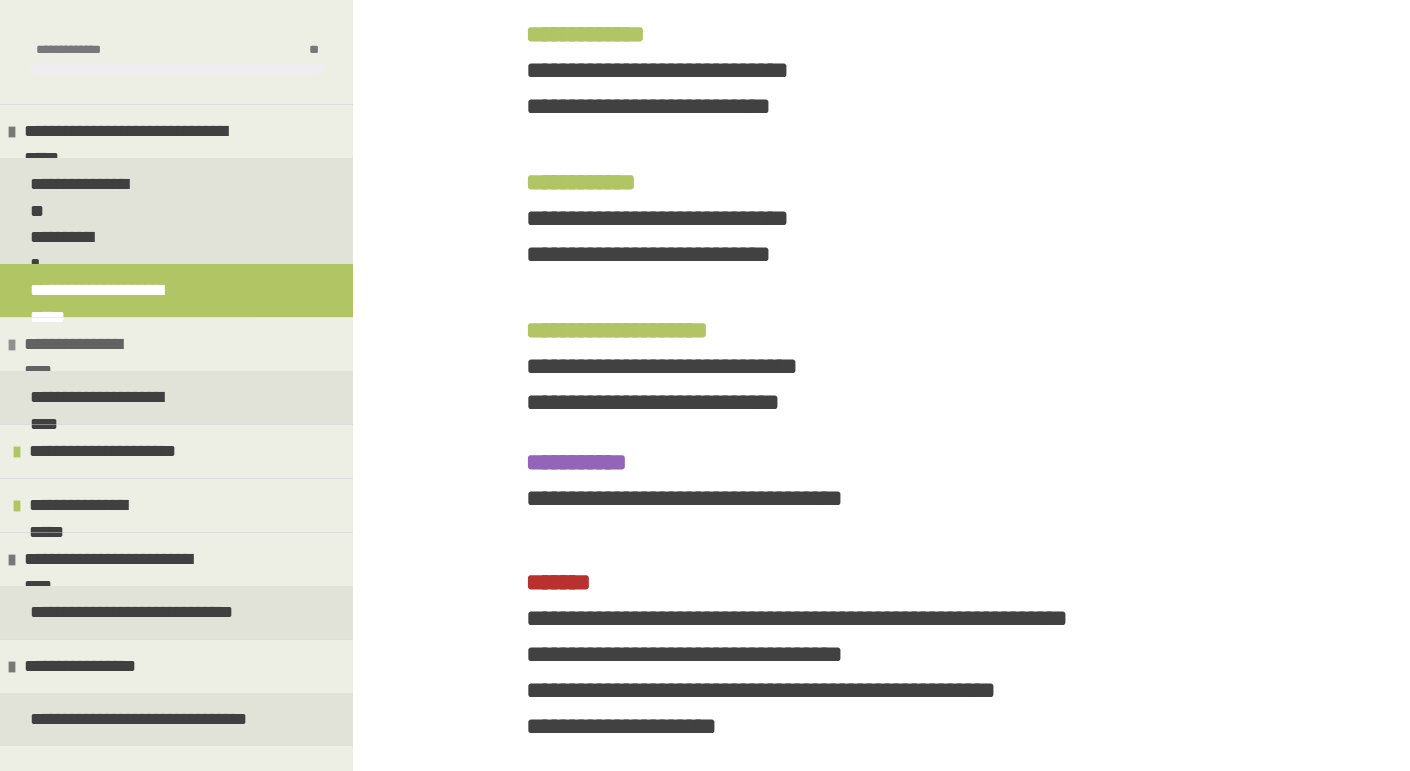 click on "**********" at bounding box center (84, 344) 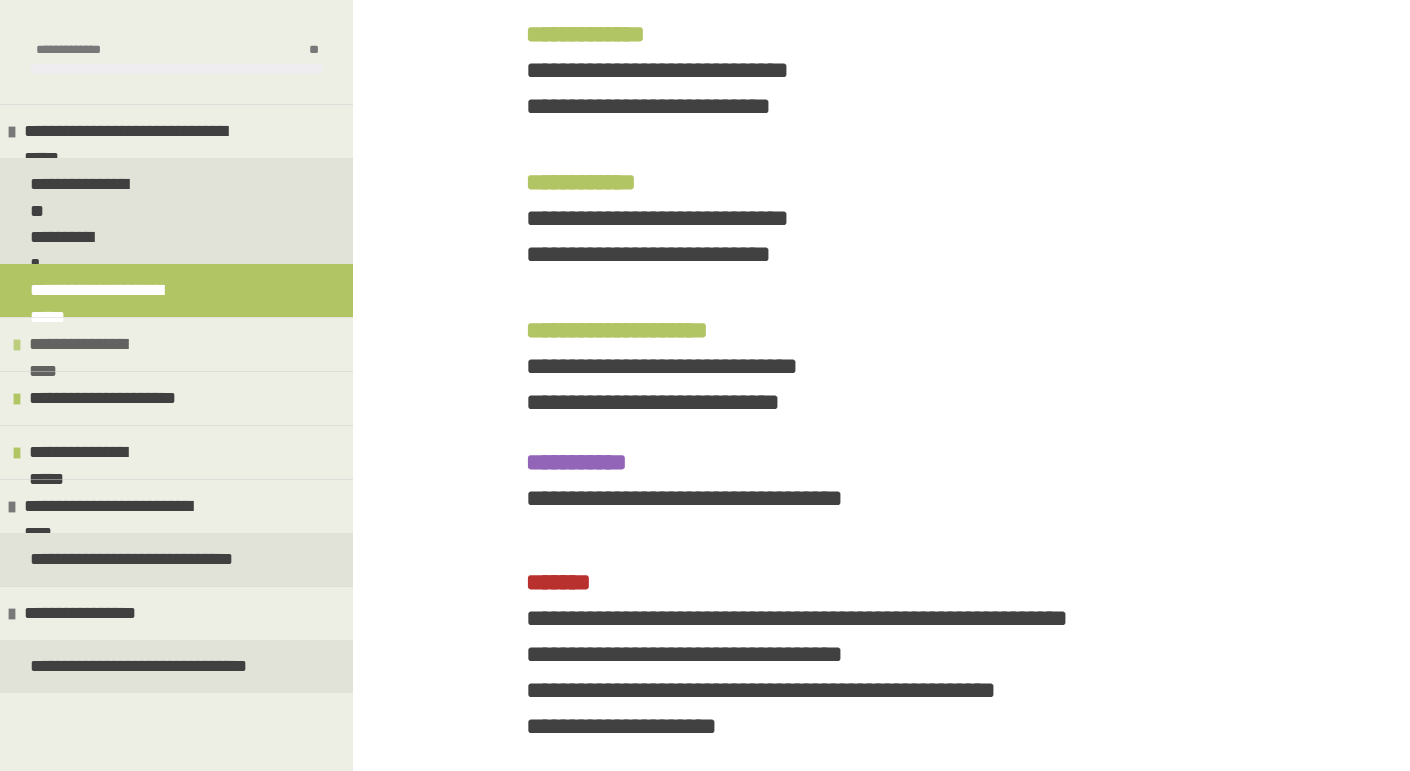 click on "**********" at bounding box center [89, 344] 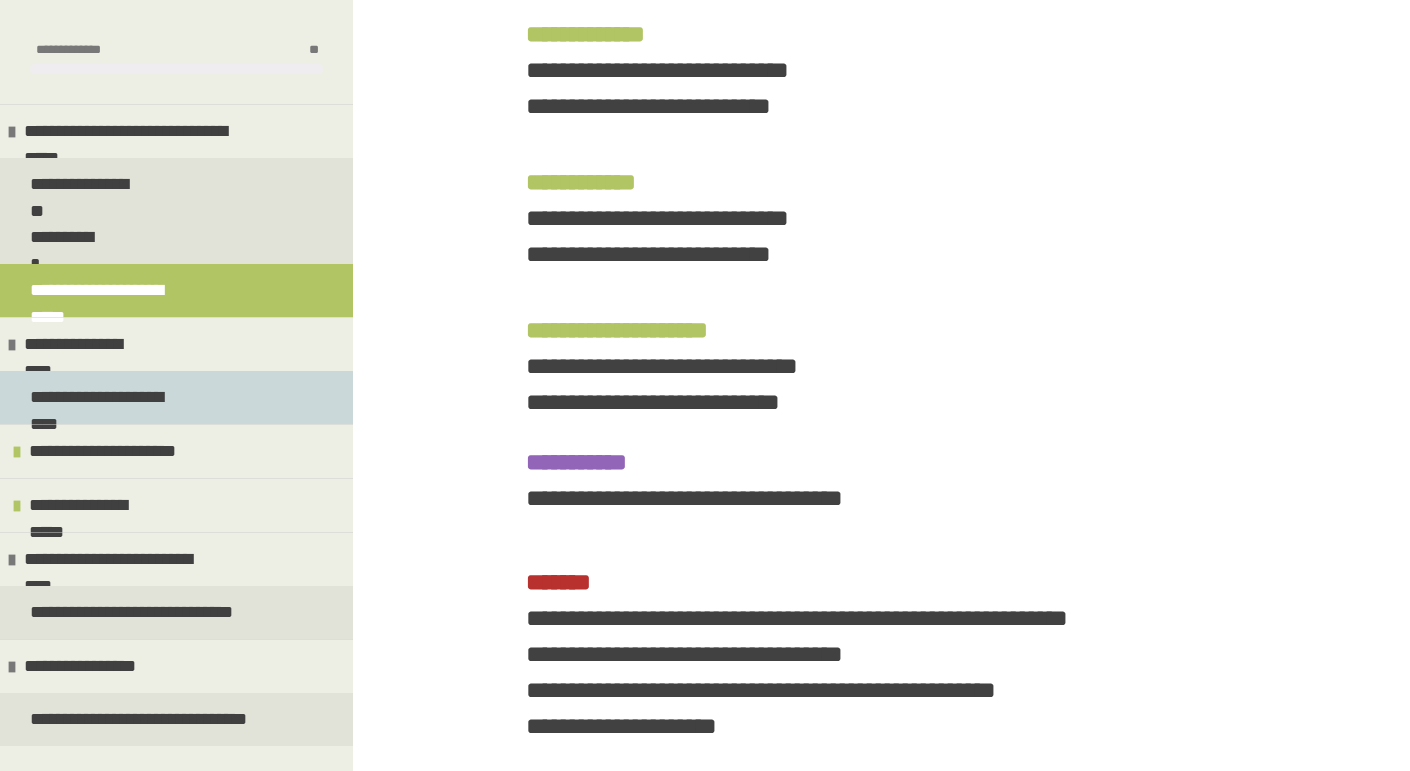 click on "**********" at bounding box center (109, 397) 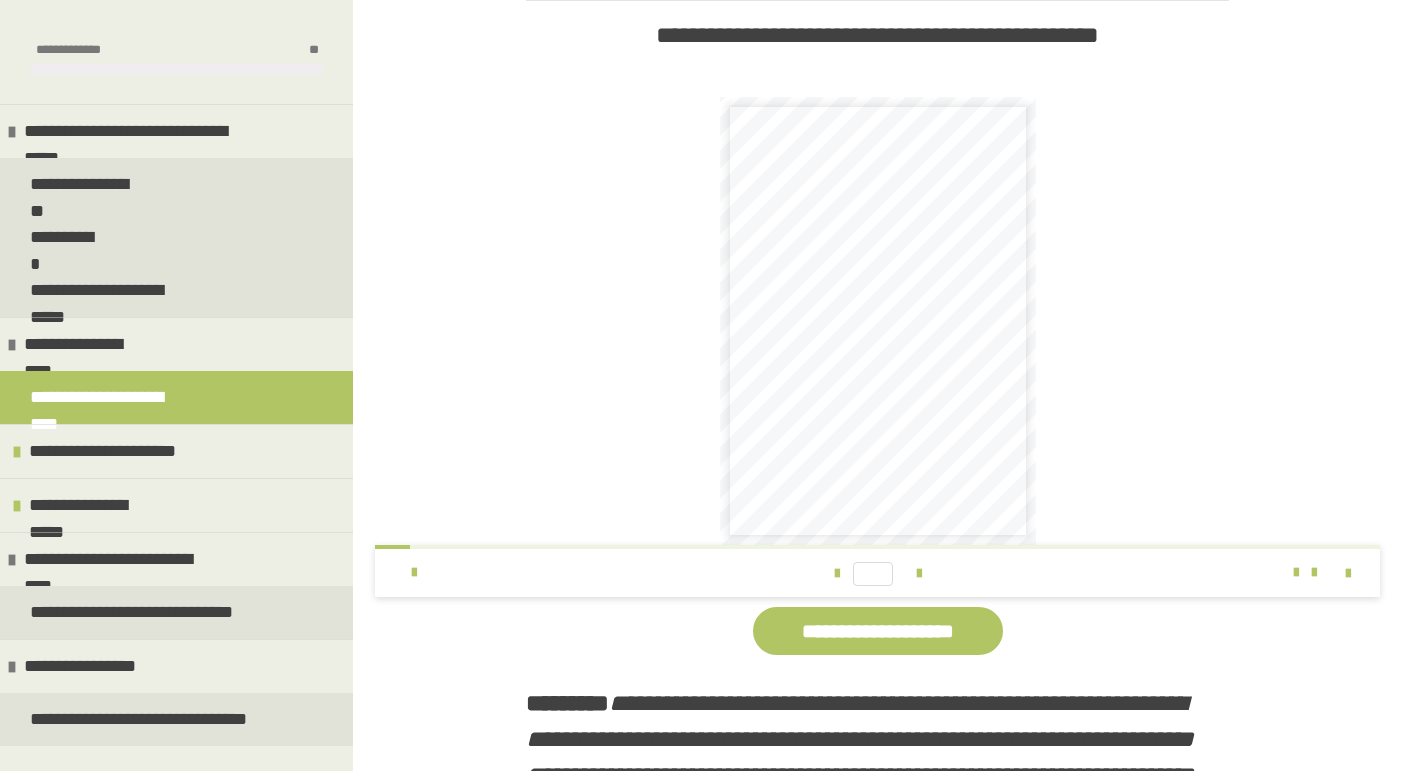 scroll, scrollTop: 441, scrollLeft: 0, axis: vertical 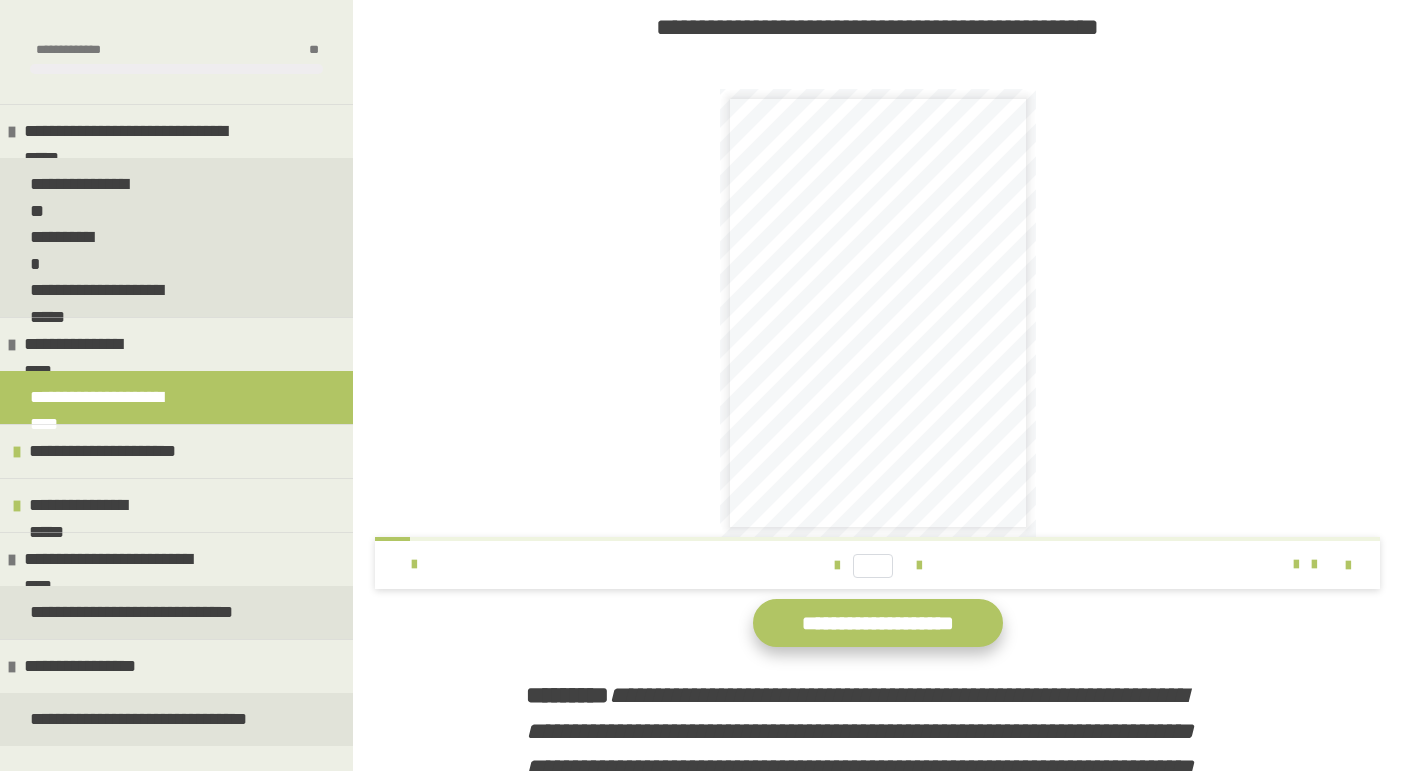 click on "**********" at bounding box center [878, 623] 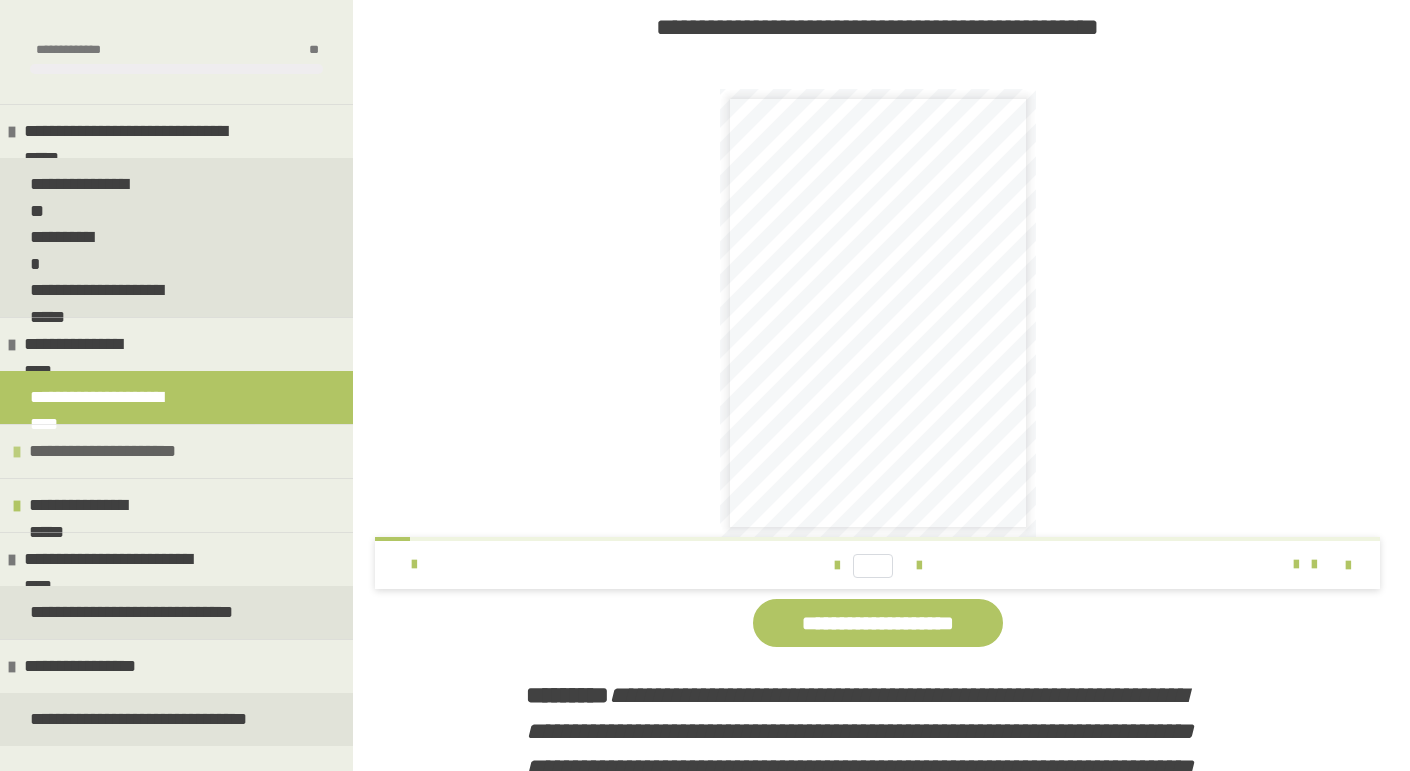 click on "**********" at bounding box center (107, 451) 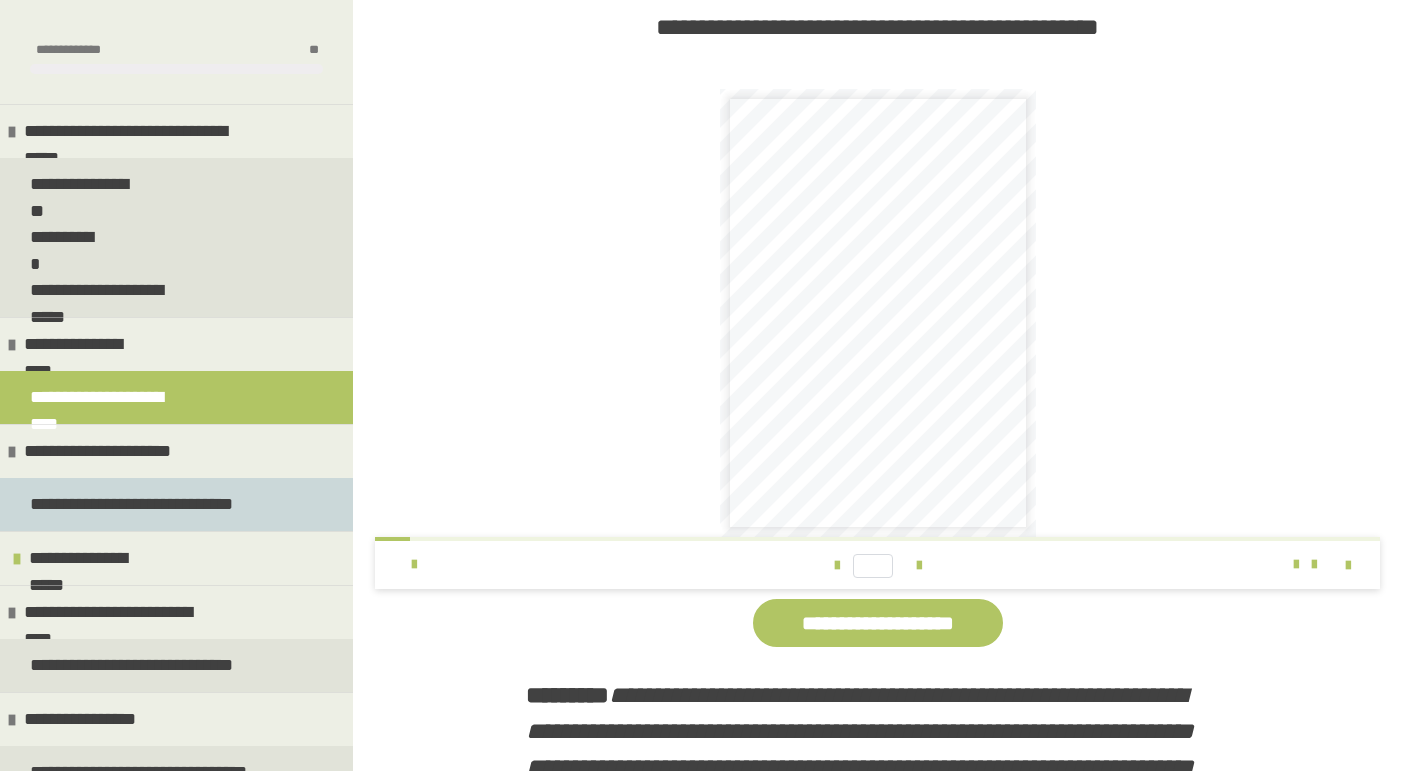click on "**********" at bounding box center [135, 504] 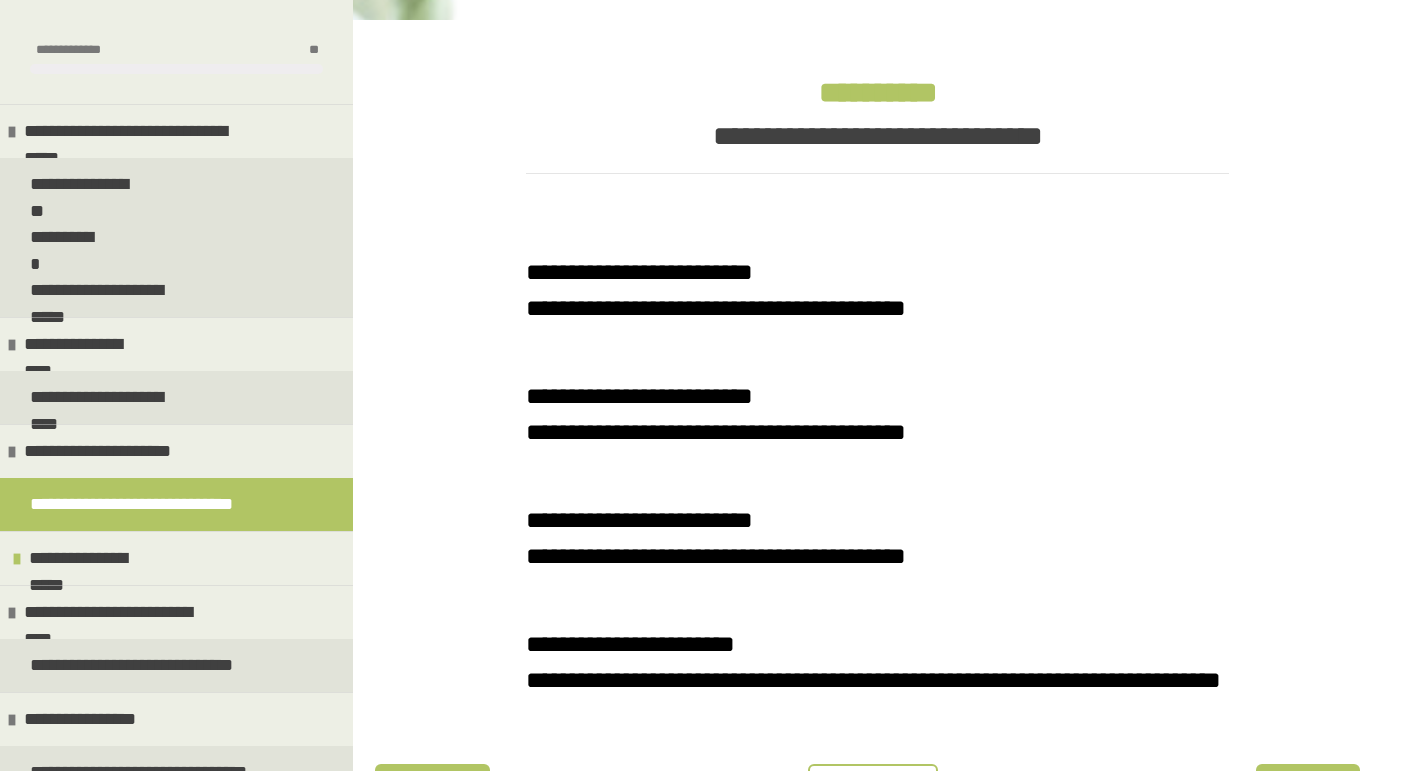scroll, scrollTop: 411, scrollLeft: 0, axis: vertical 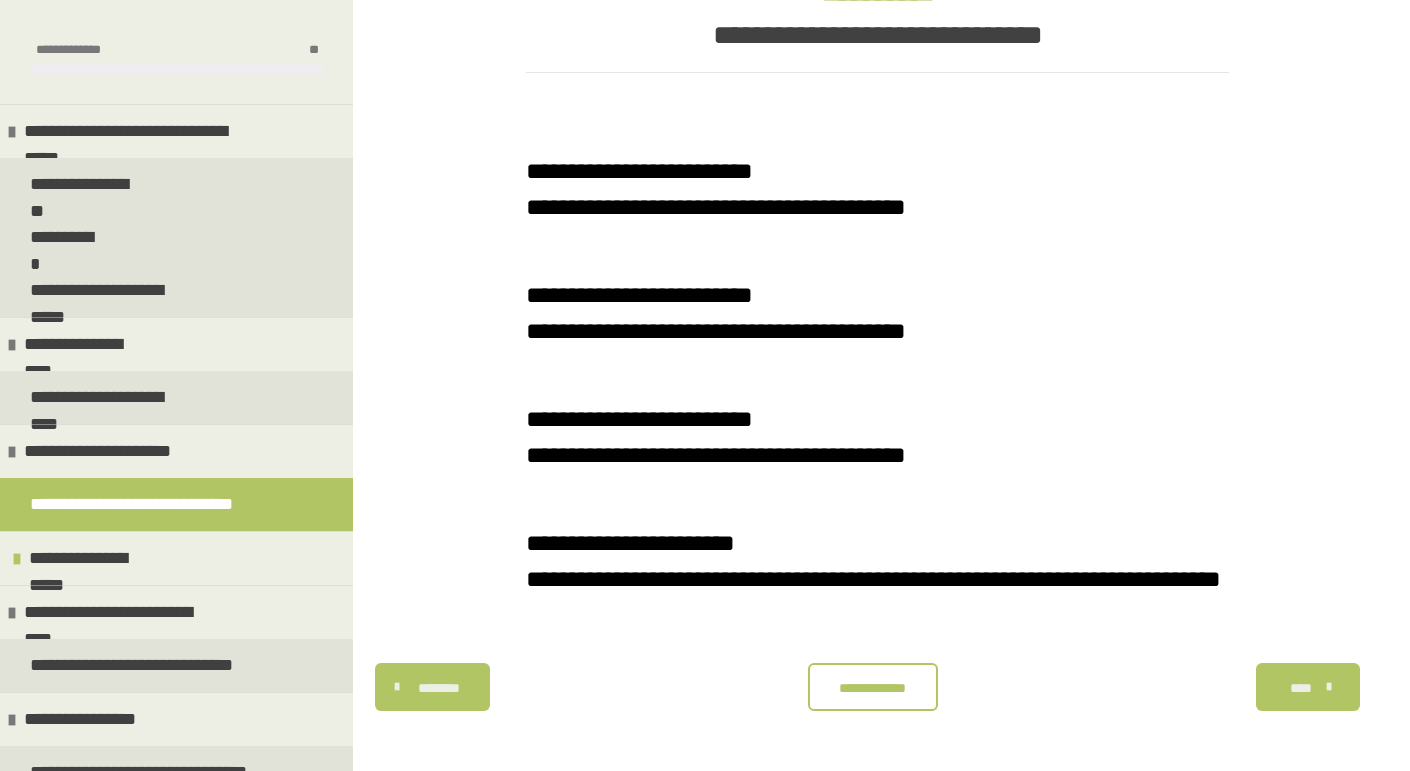 click on "**********" at bounding box center (877, 207) 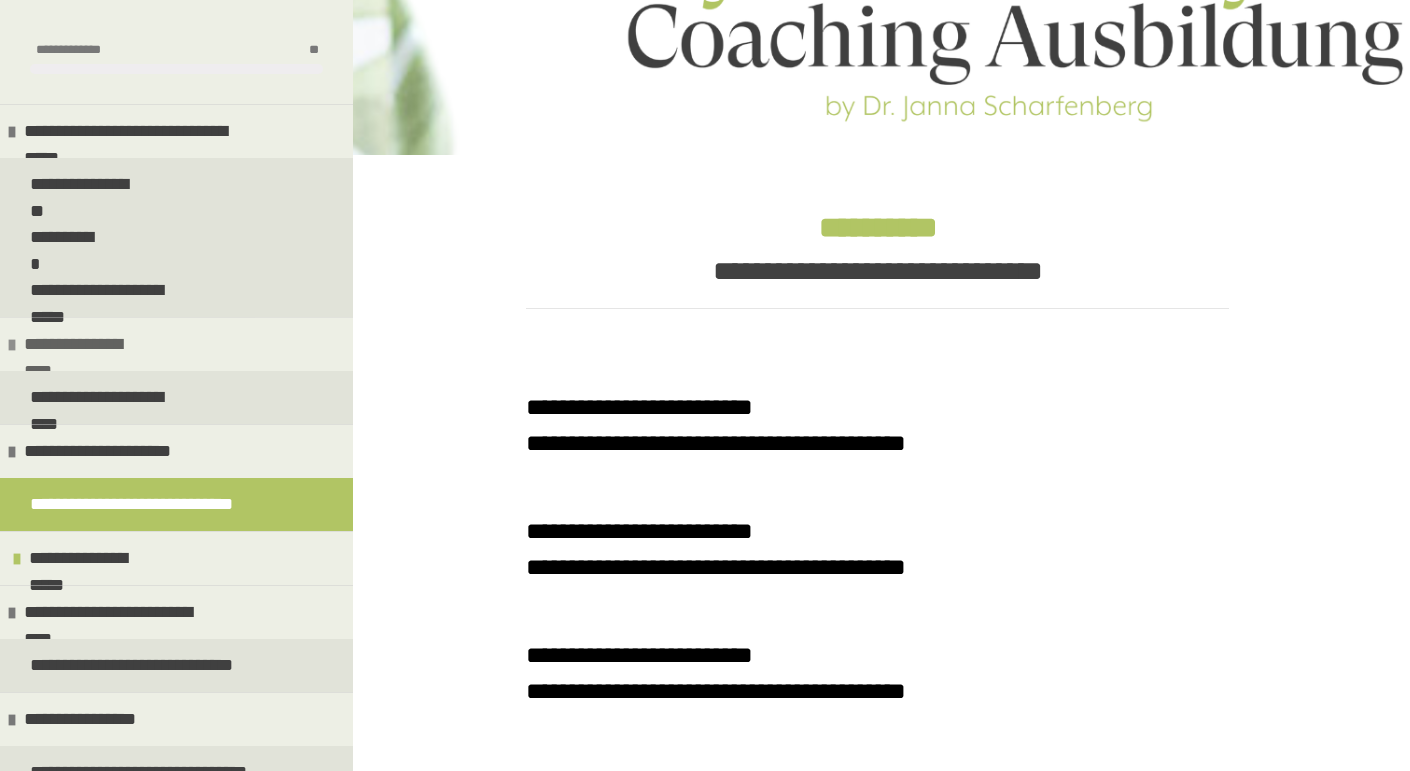 scroll, scrollTop: 411, scrollLeft: 0, axis: vertical 